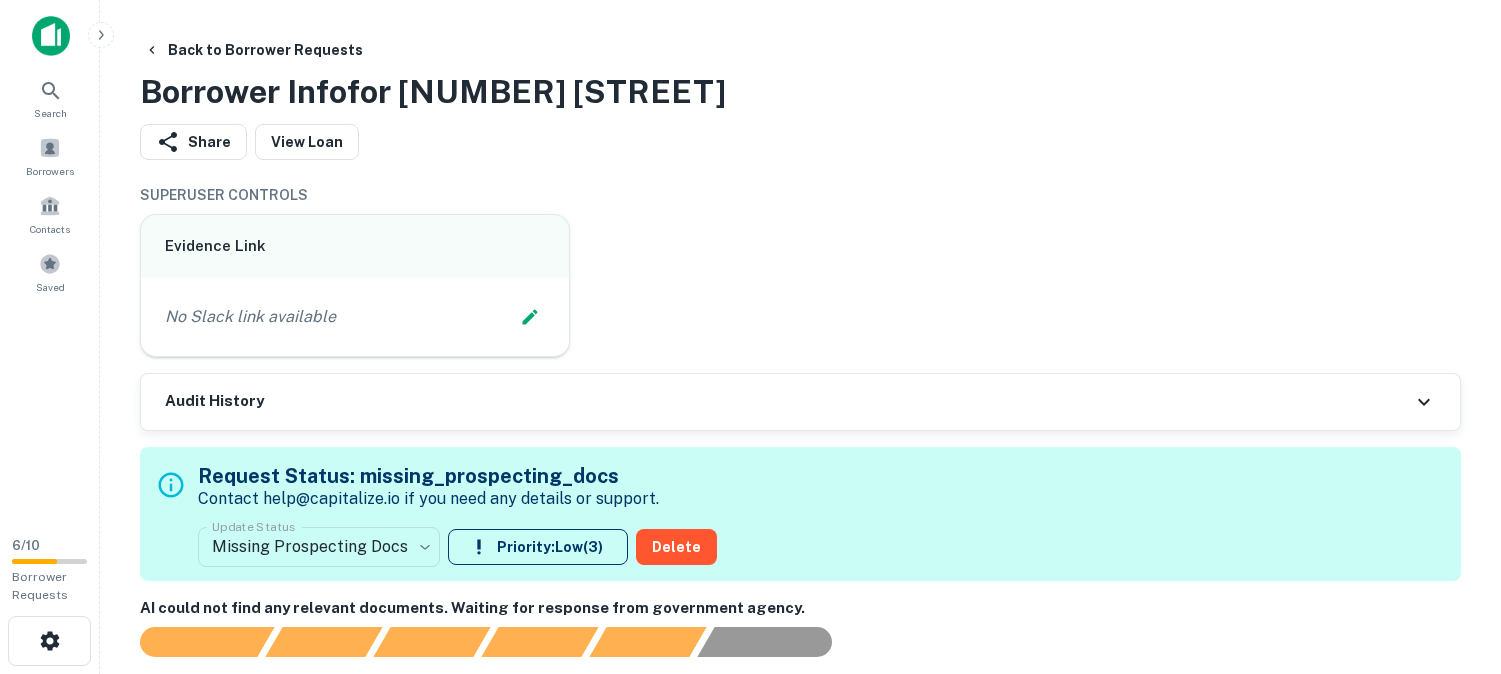 scroll, scrollTop: 0, scrollLeft: 0, axis: both 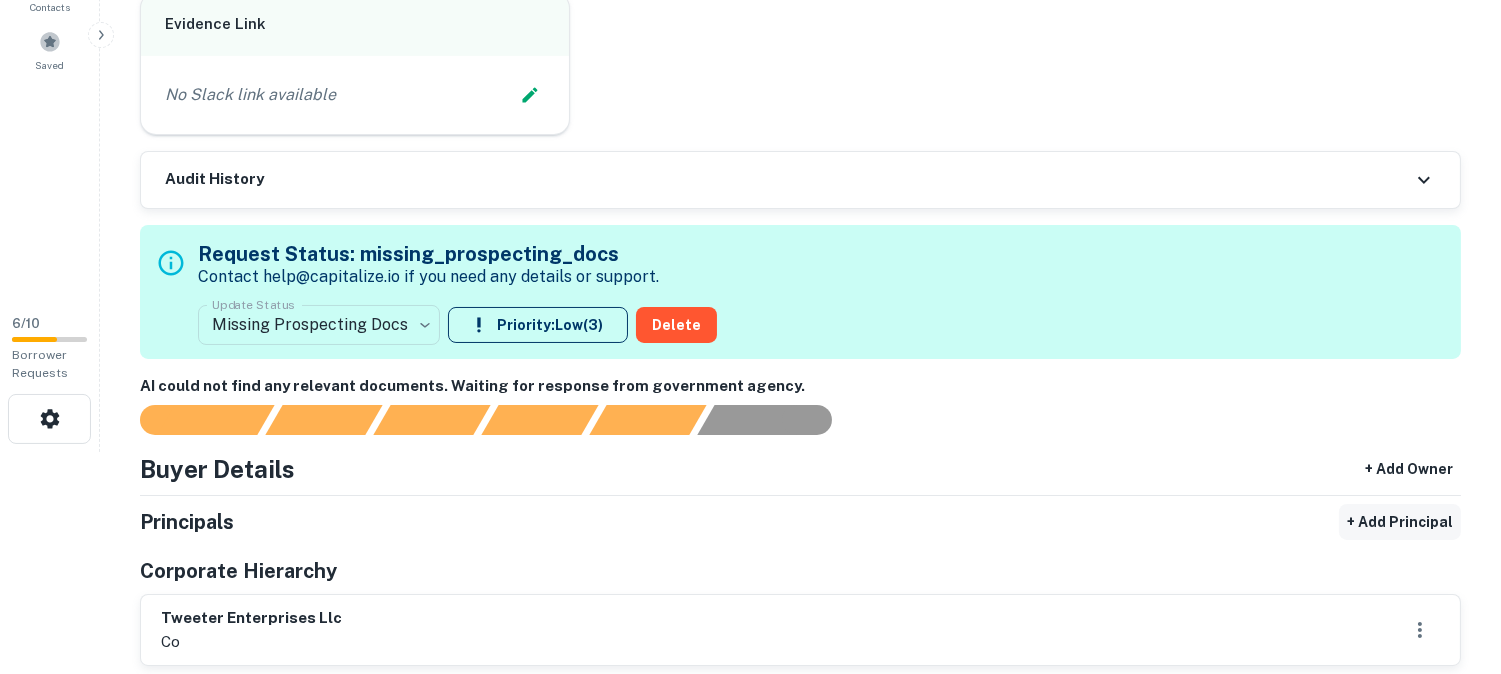 click on "+ Add Principal" at bounding box center [1400, 522] 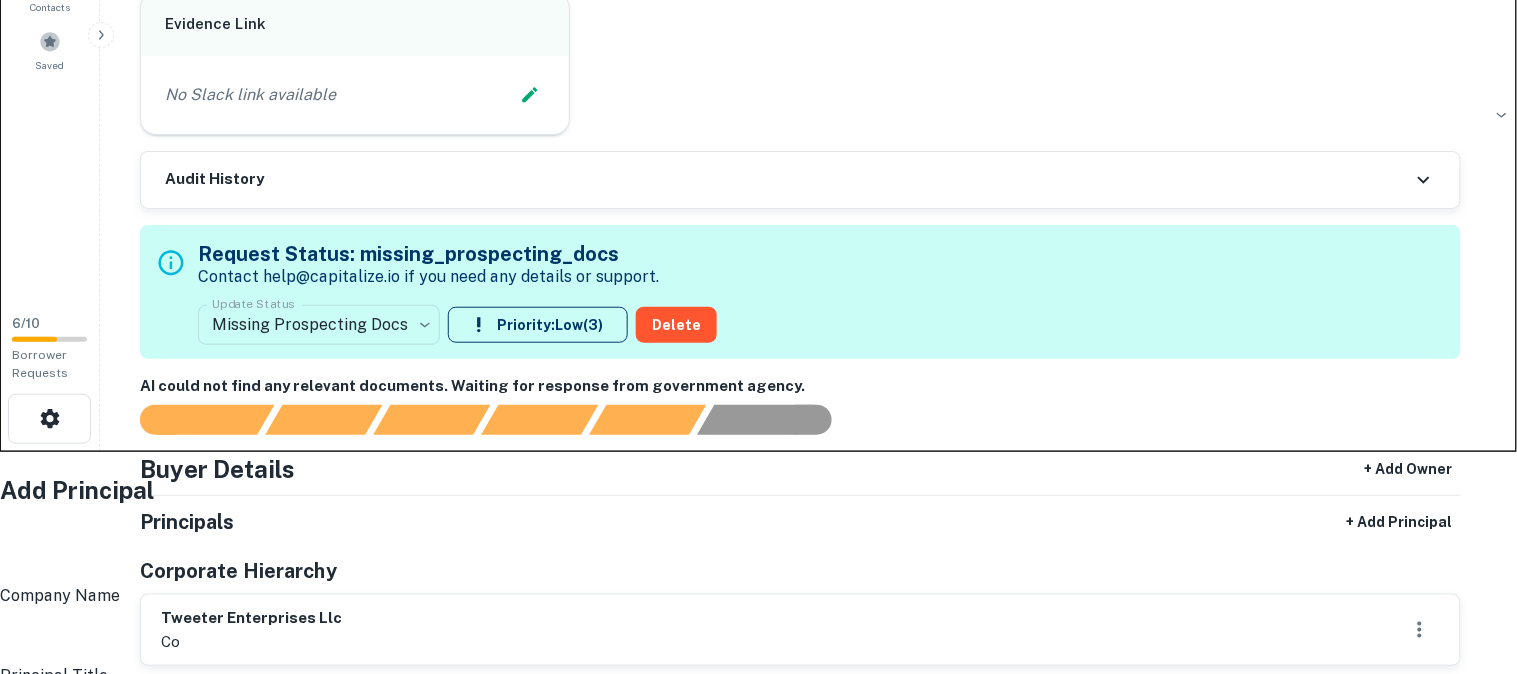 click on "Full Name" at bounding box center [764, 556] 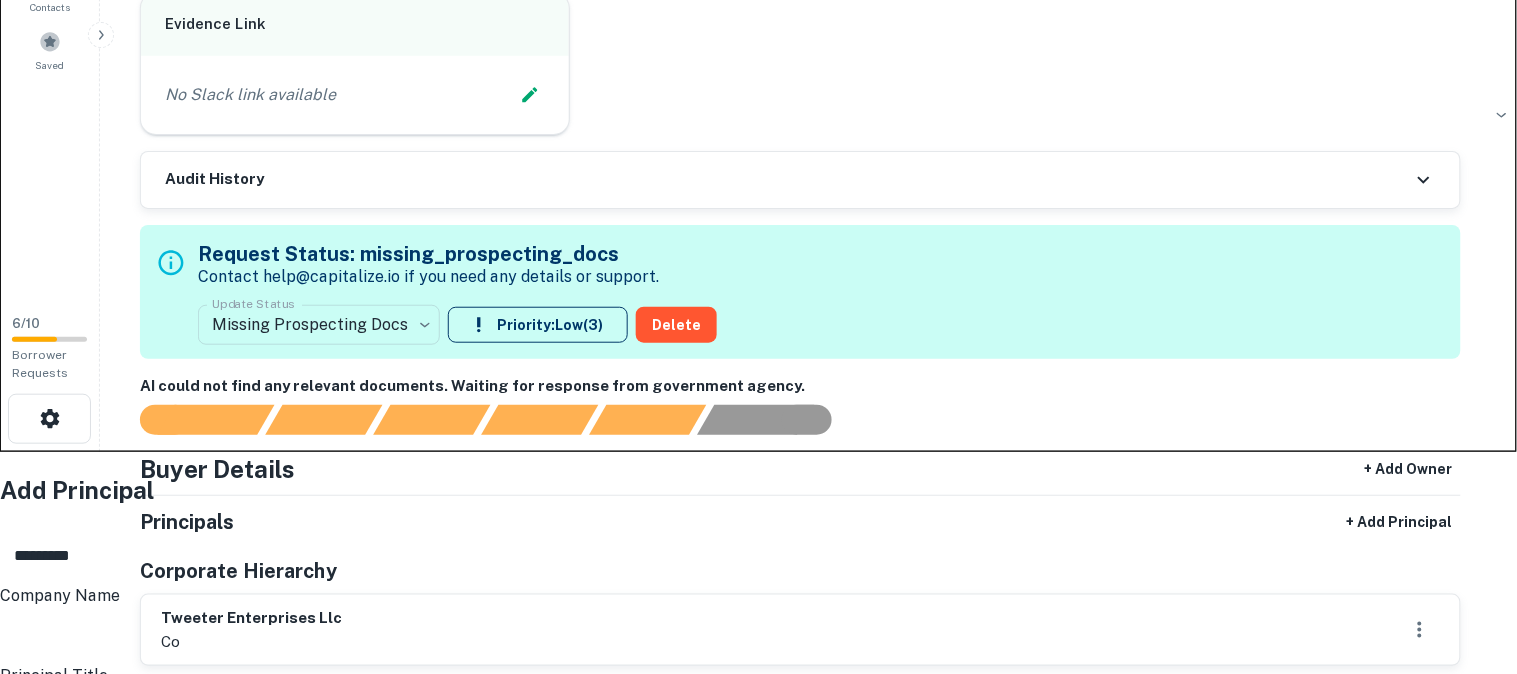 click on "*********" at bounding box center (764, 556) 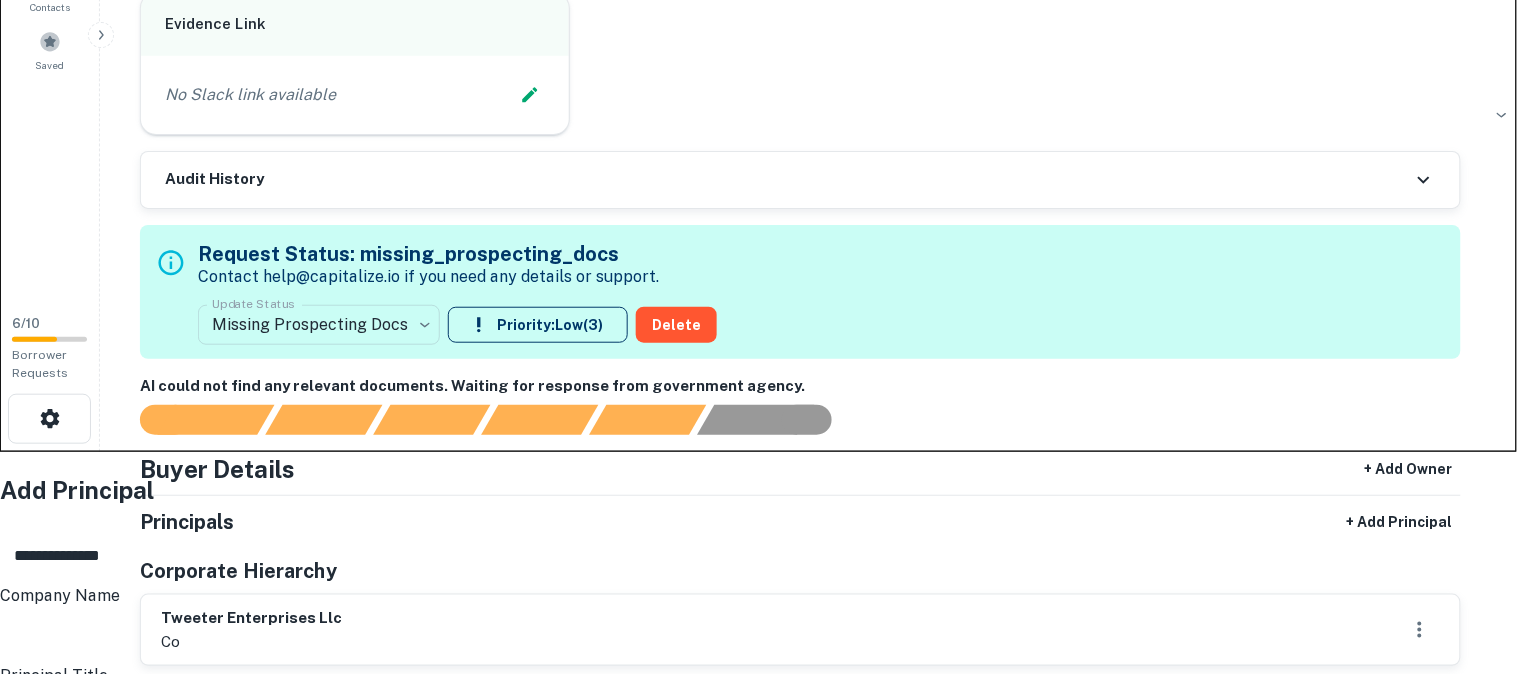 type on "**********" 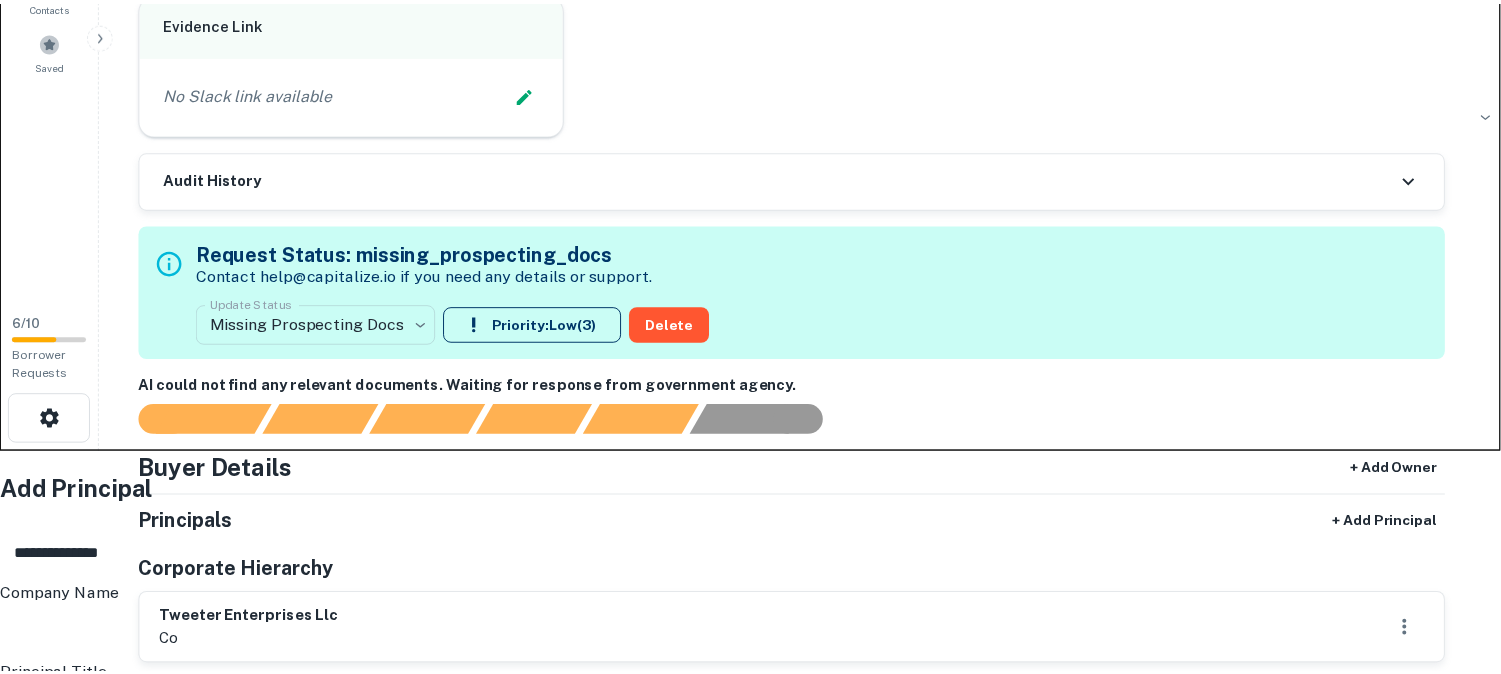 scroll, scrollTop: 333, scrollLeft: 0, axis: vertical 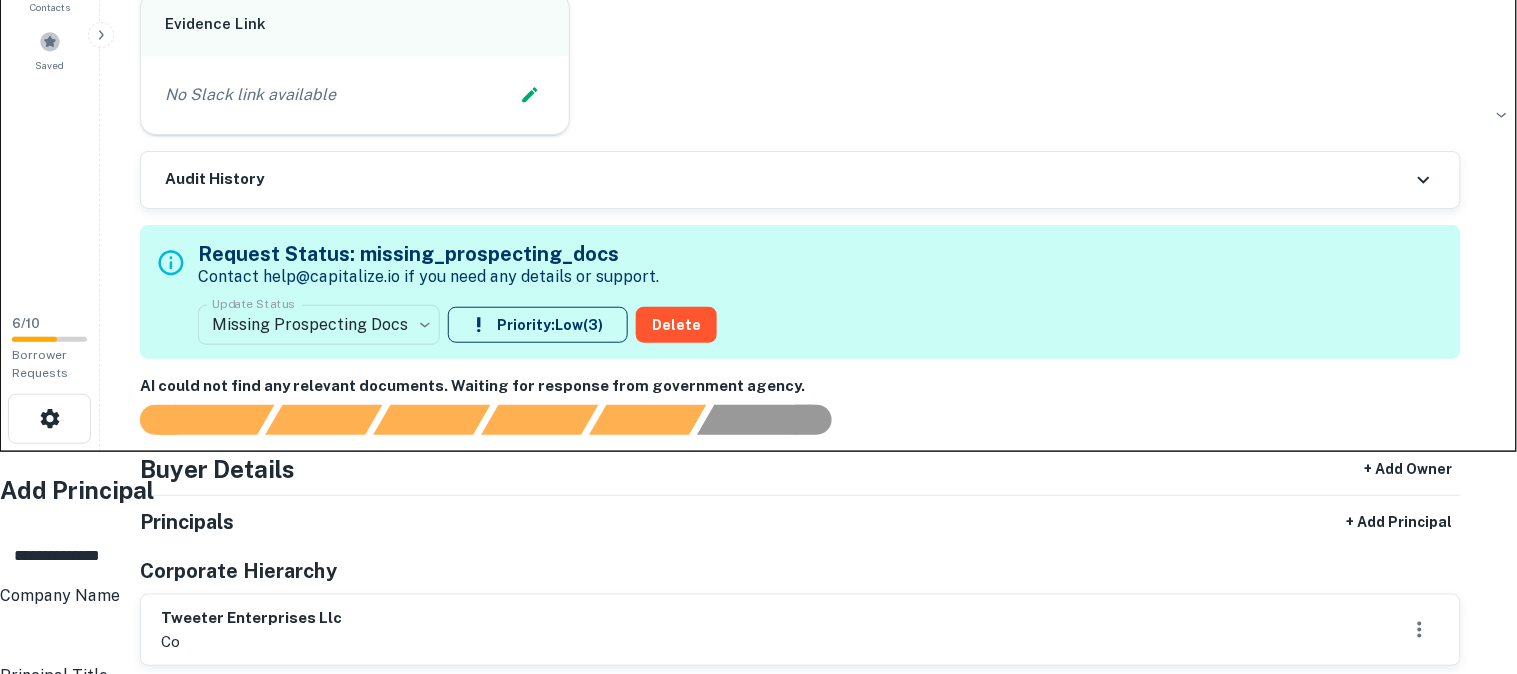 click on "Address" at bounding box center (764, 1032) 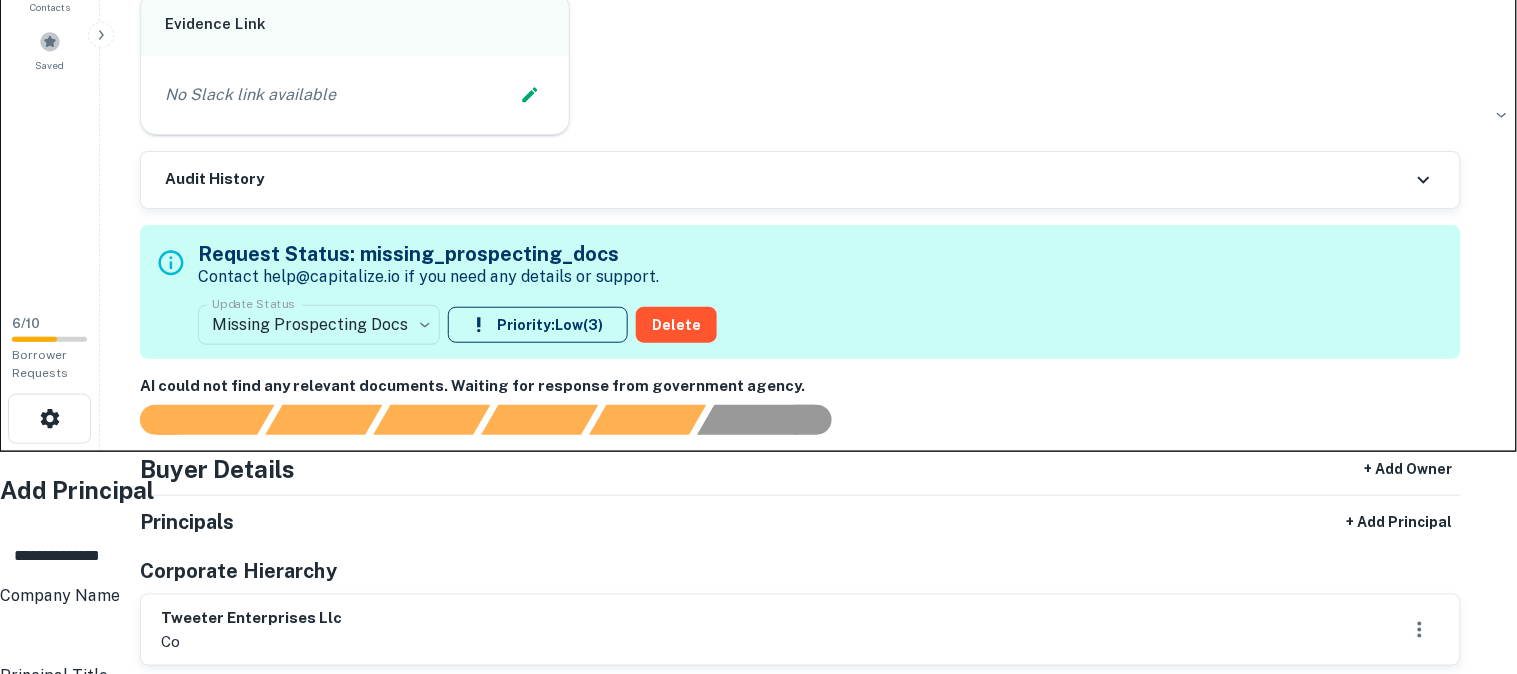 drag, startPoint x: 680, startPoint y: 326, endPoint x: 758, endPoint y: 358, distance: 84.30895 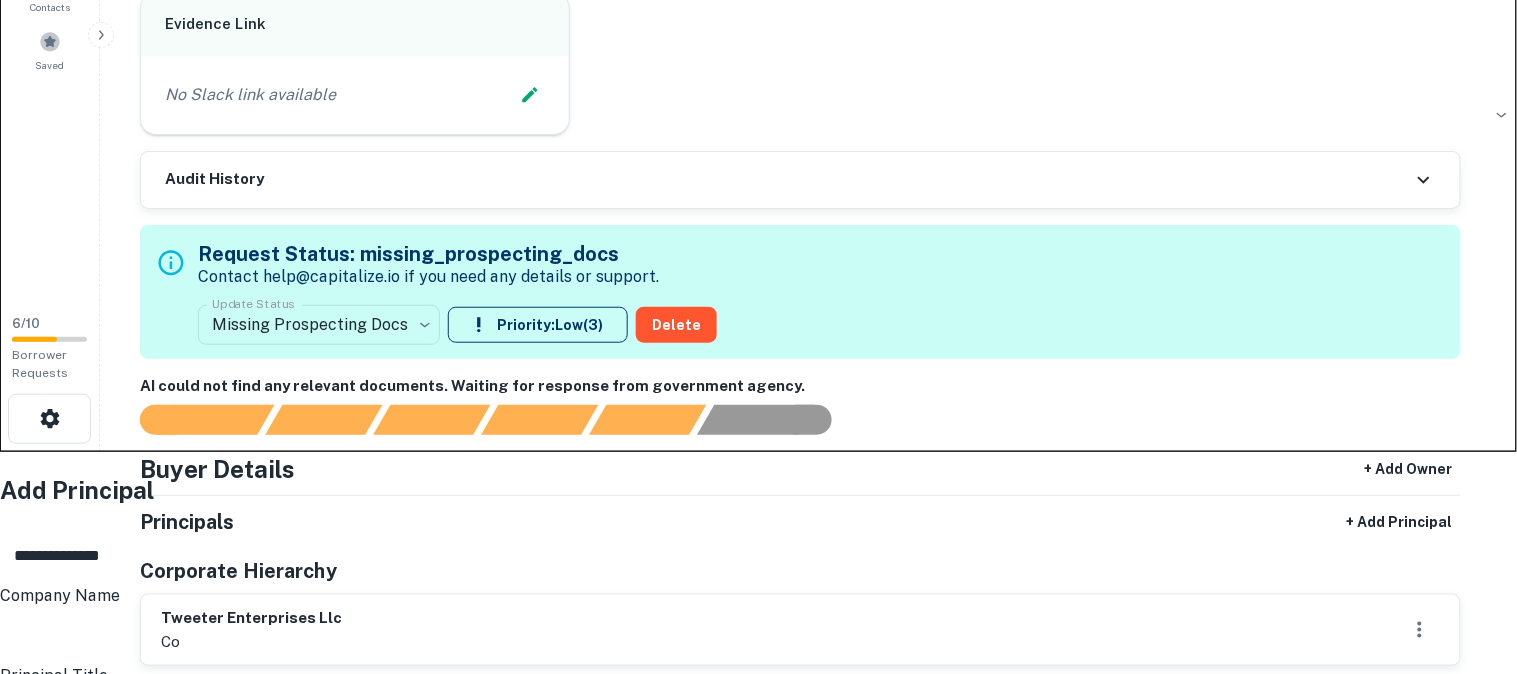 type on "**********" 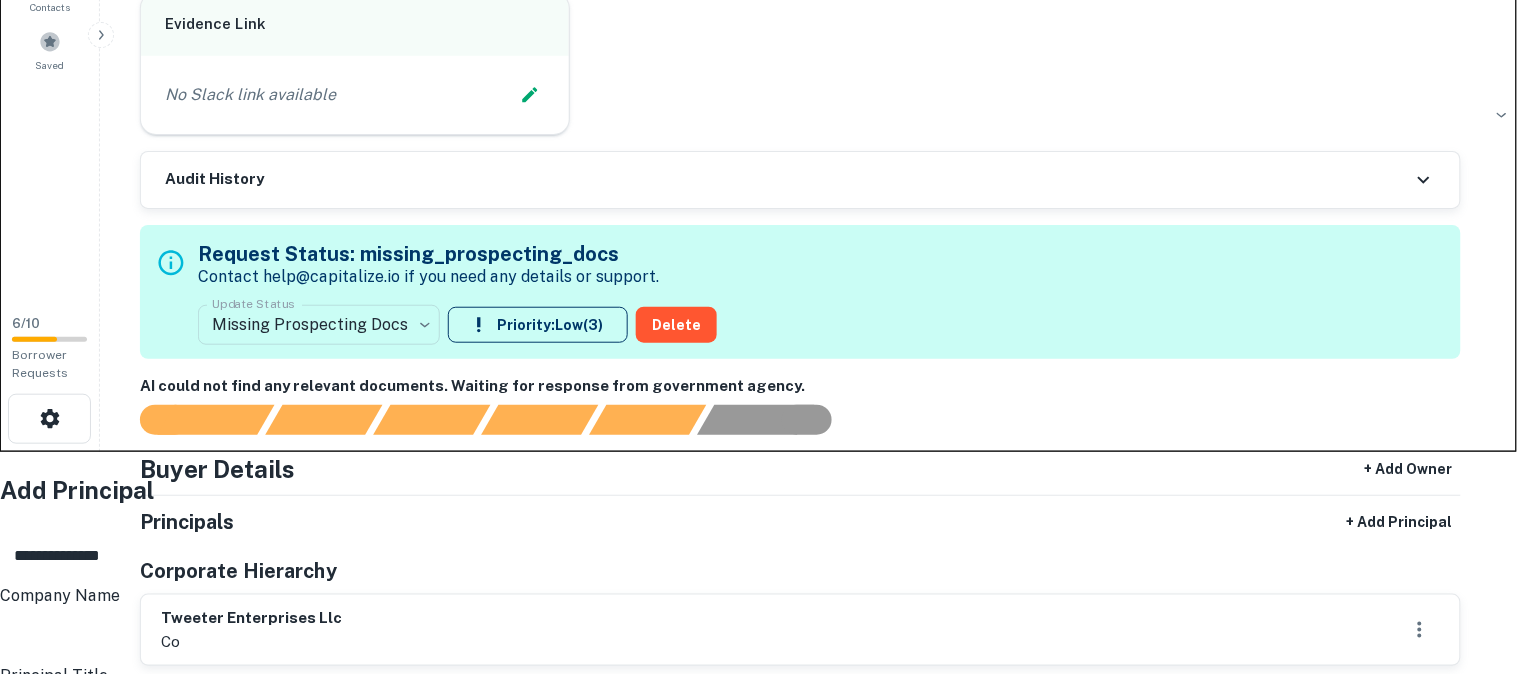 type on "**********" 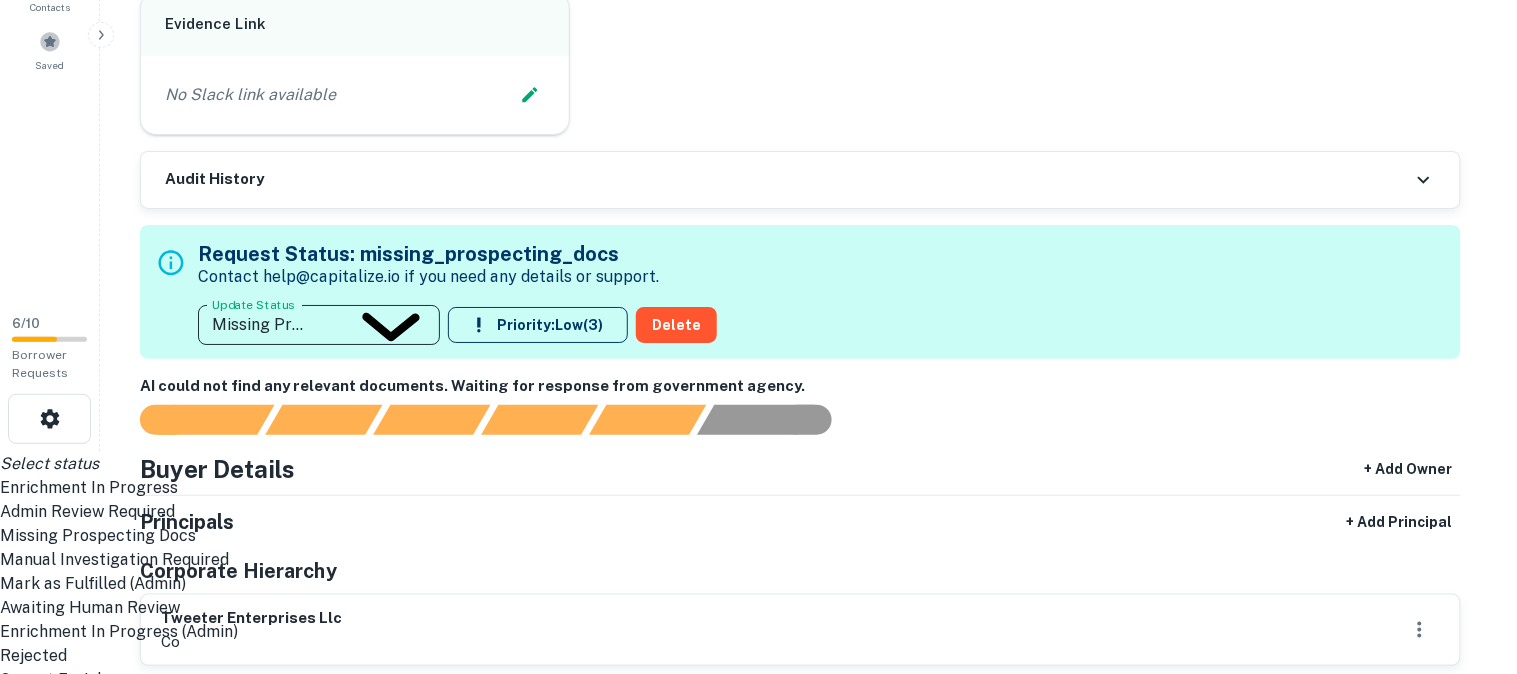 click on "**********" at bounding box center (758, 115) 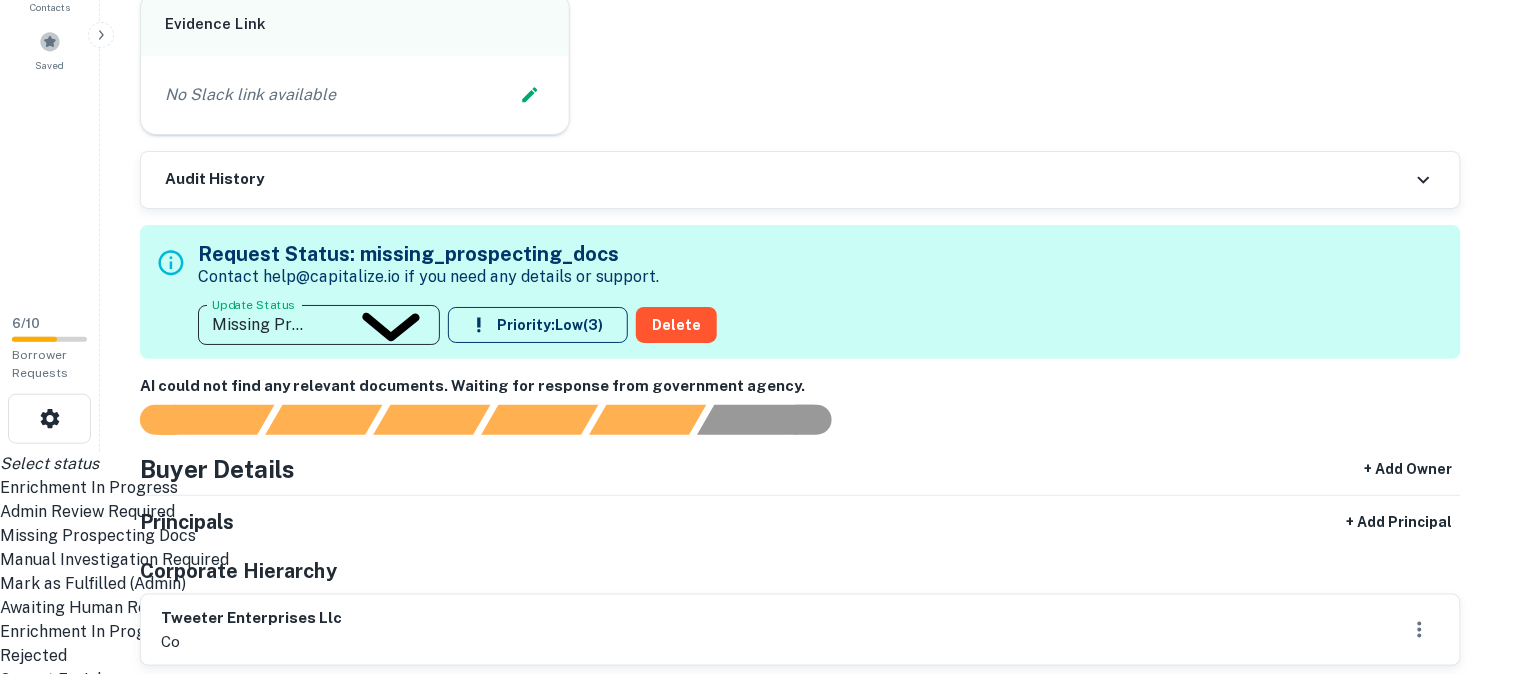 click on "Admin Review Required" at bounding box center [750, 512] 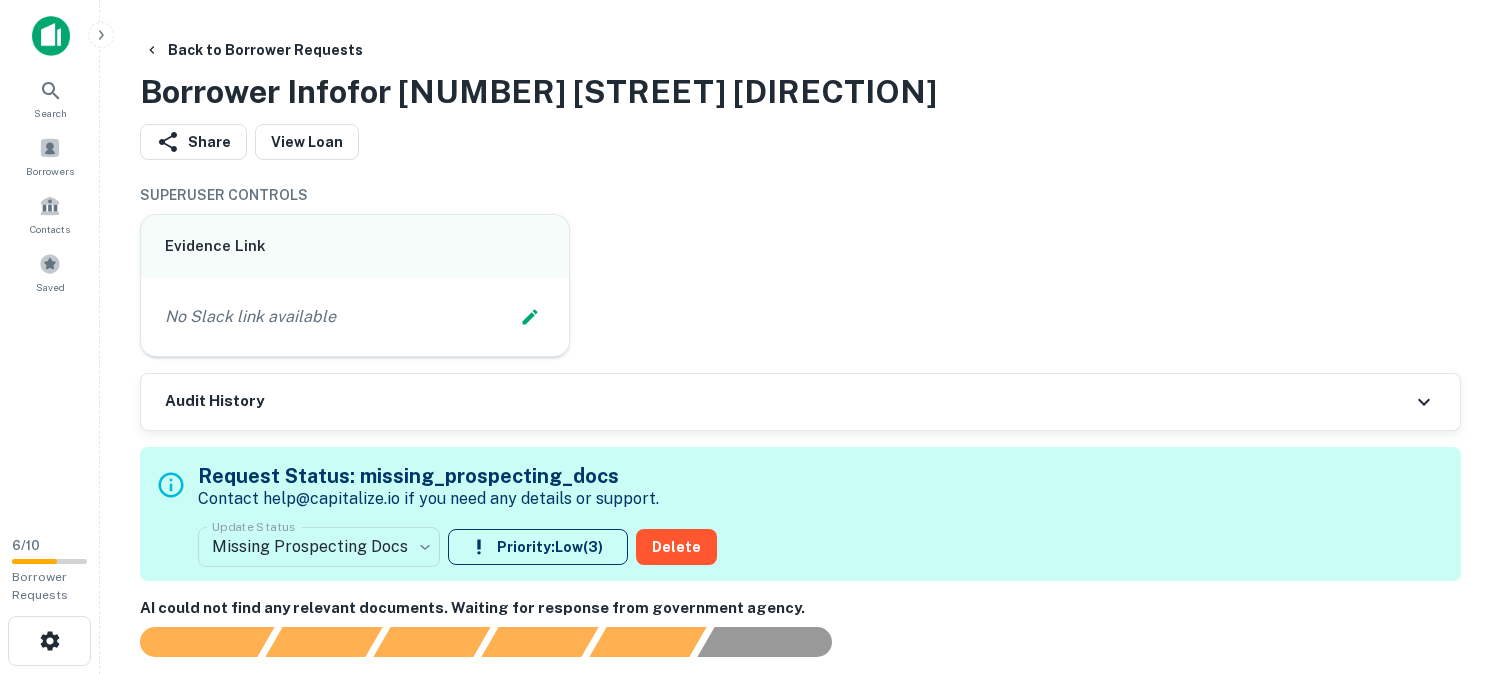 scroll, scrollTop: 0, scrollLeft: 0, axis: both 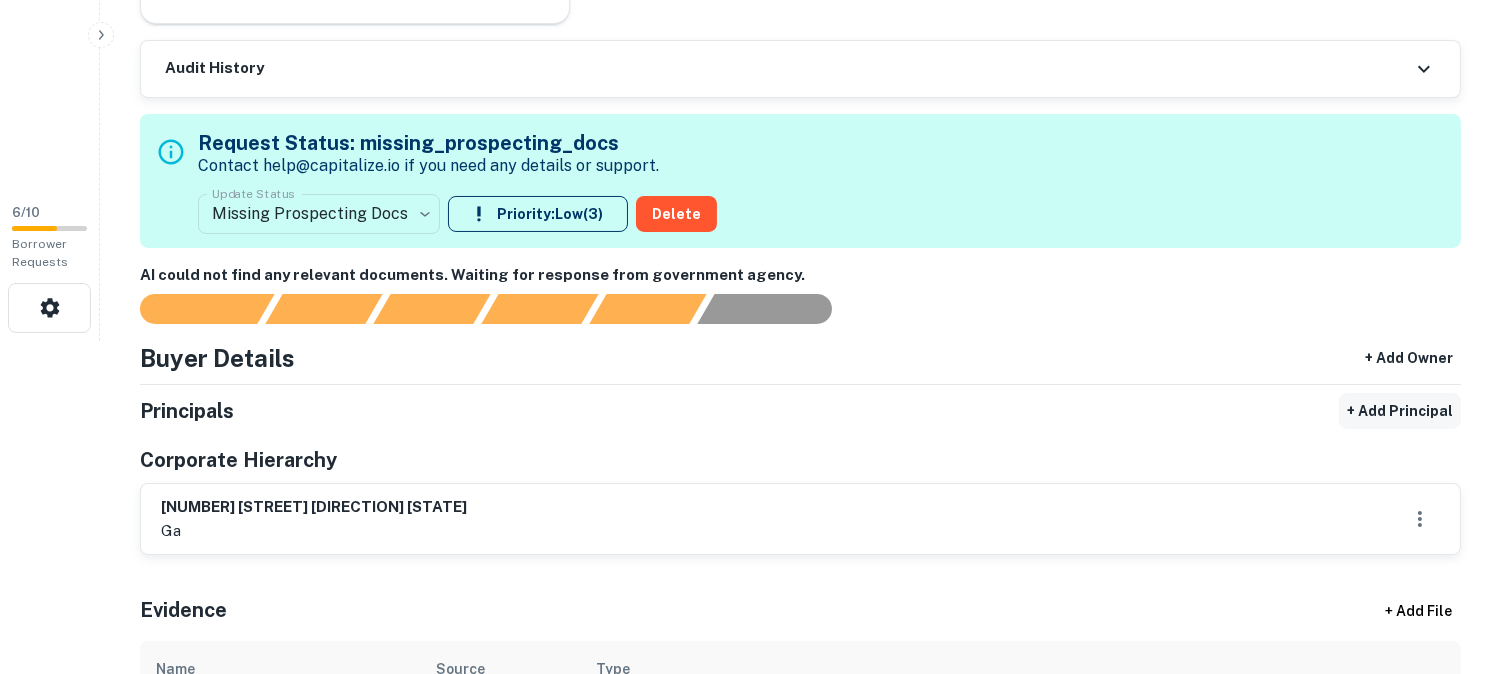 click on "+ Add Principal" at bounding box center [1400, 411] 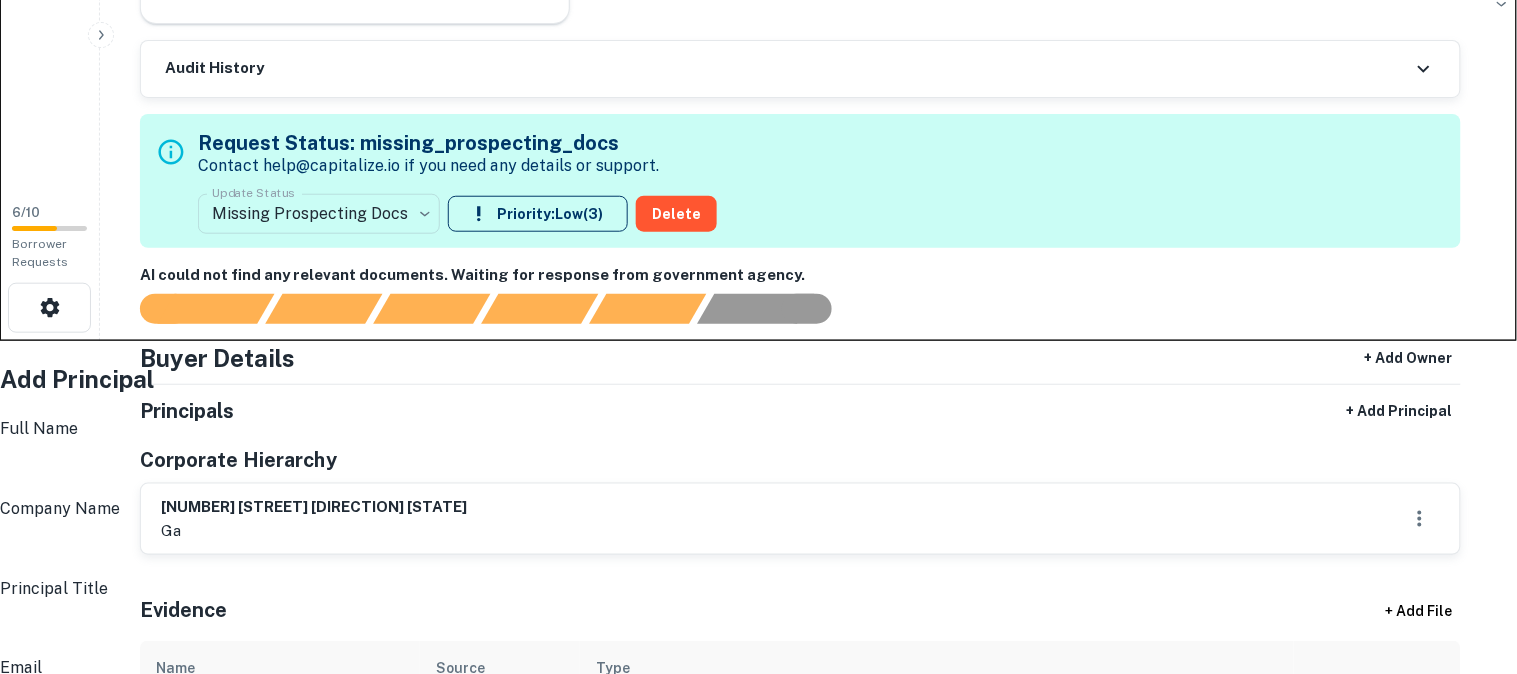 click on "Full Name" at bounding box center [764, 469] 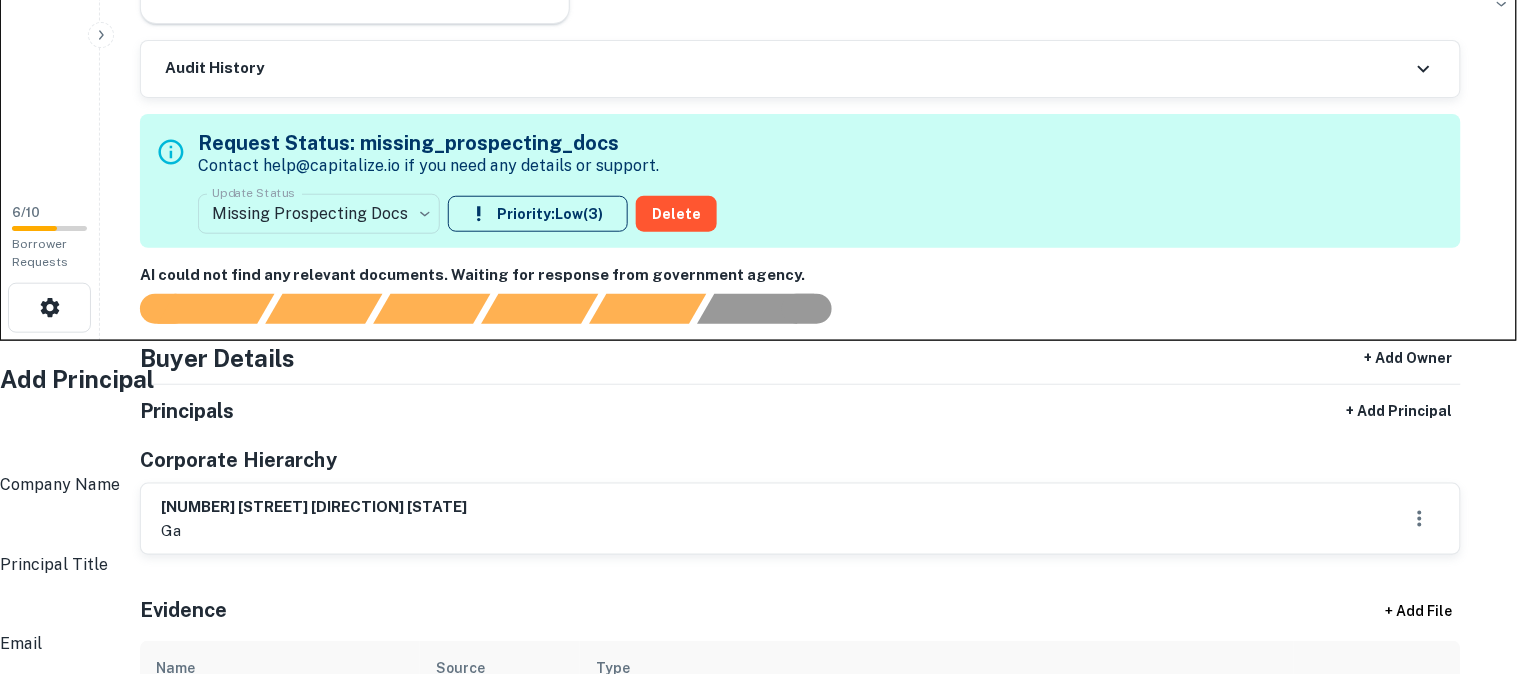 paste on "**********" 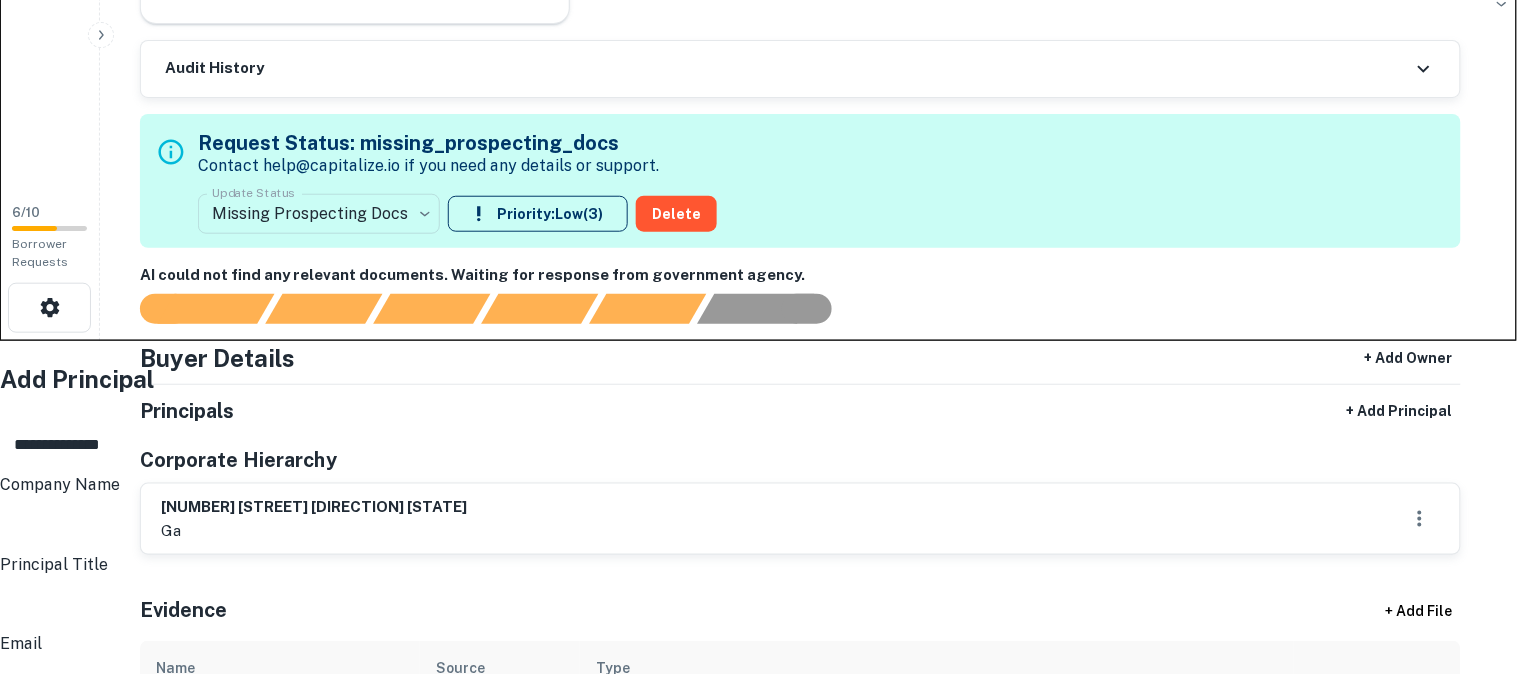 type on "**********" 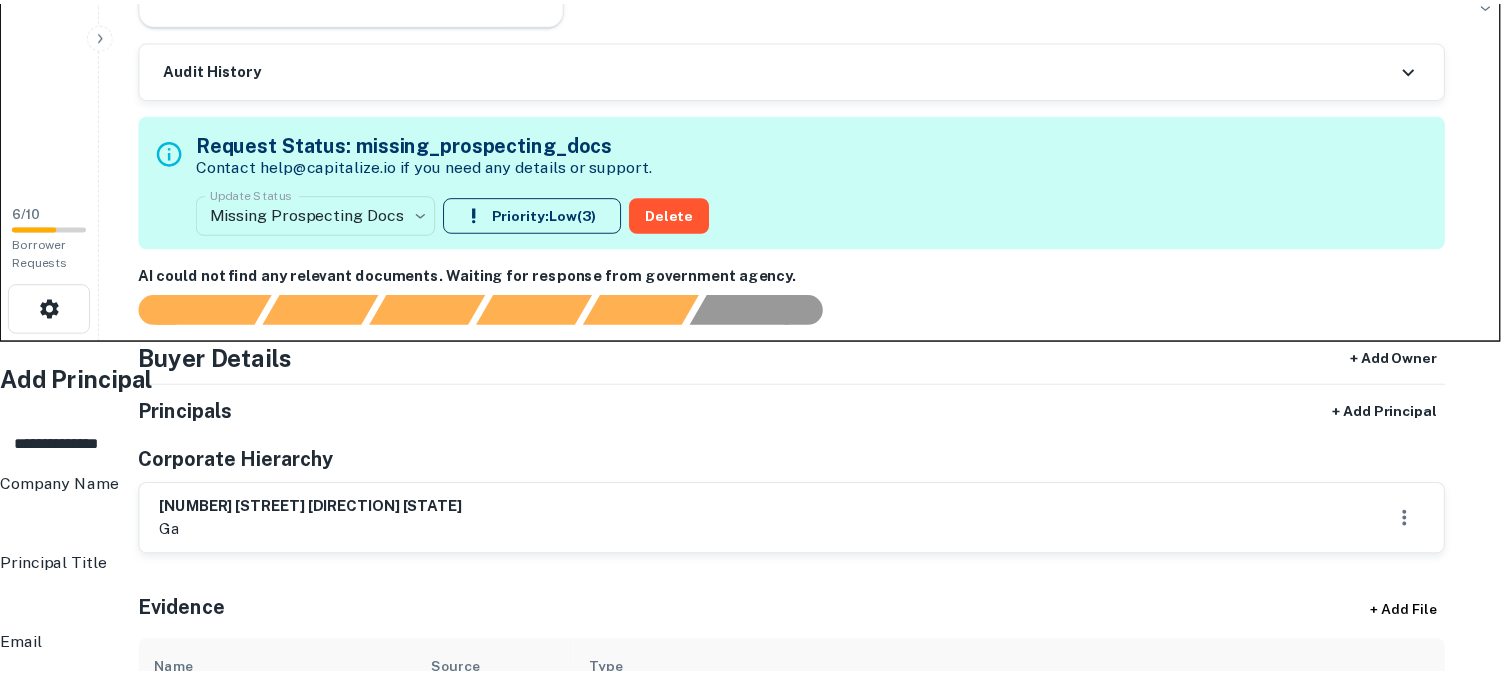 scroll, scrollTop: 333, scrollLeft: 0, axis: vertical 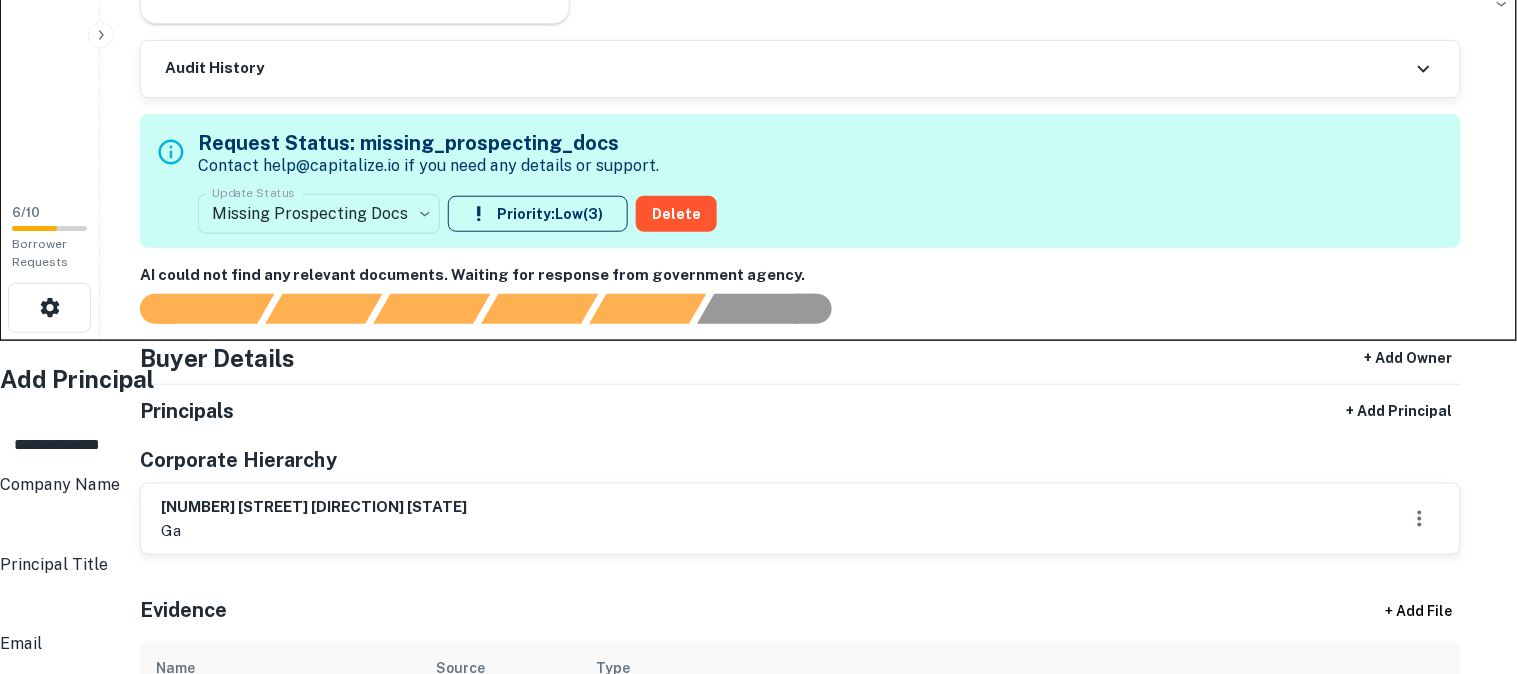 click on "Address" at bounding box center [764, 921] 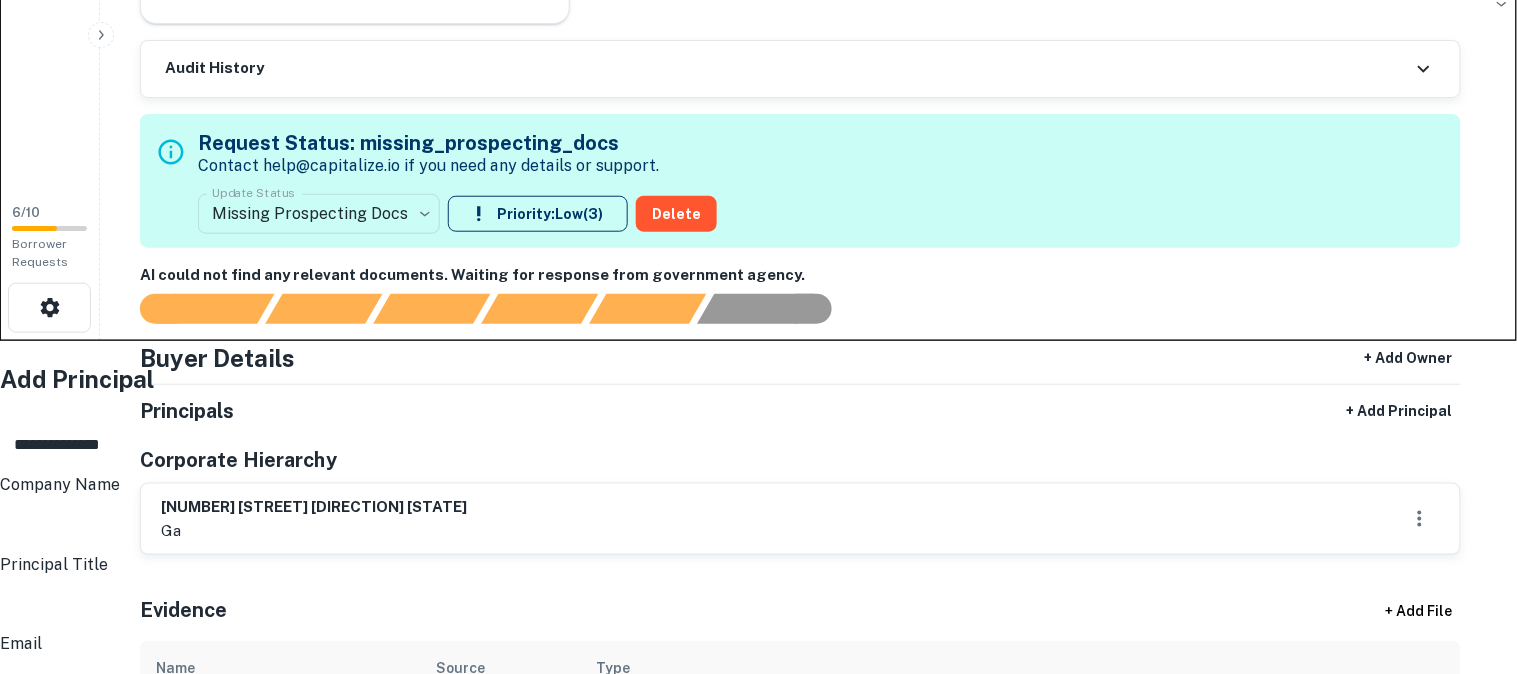 drag, startPoint x: 737, startPoint y: 331, endPoint x: 792, endPoint y: 350, distance: 58.189346 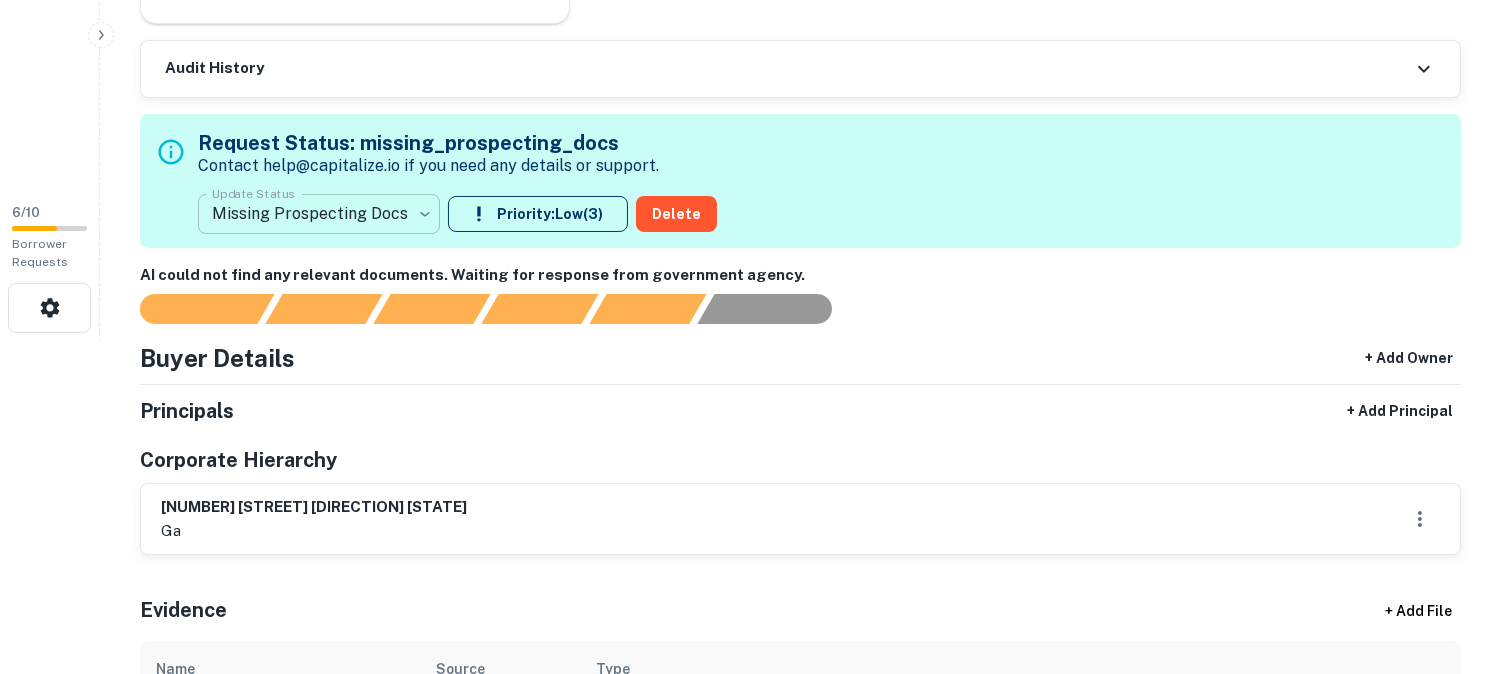 click on "**********" at bounding box center (750, 4) 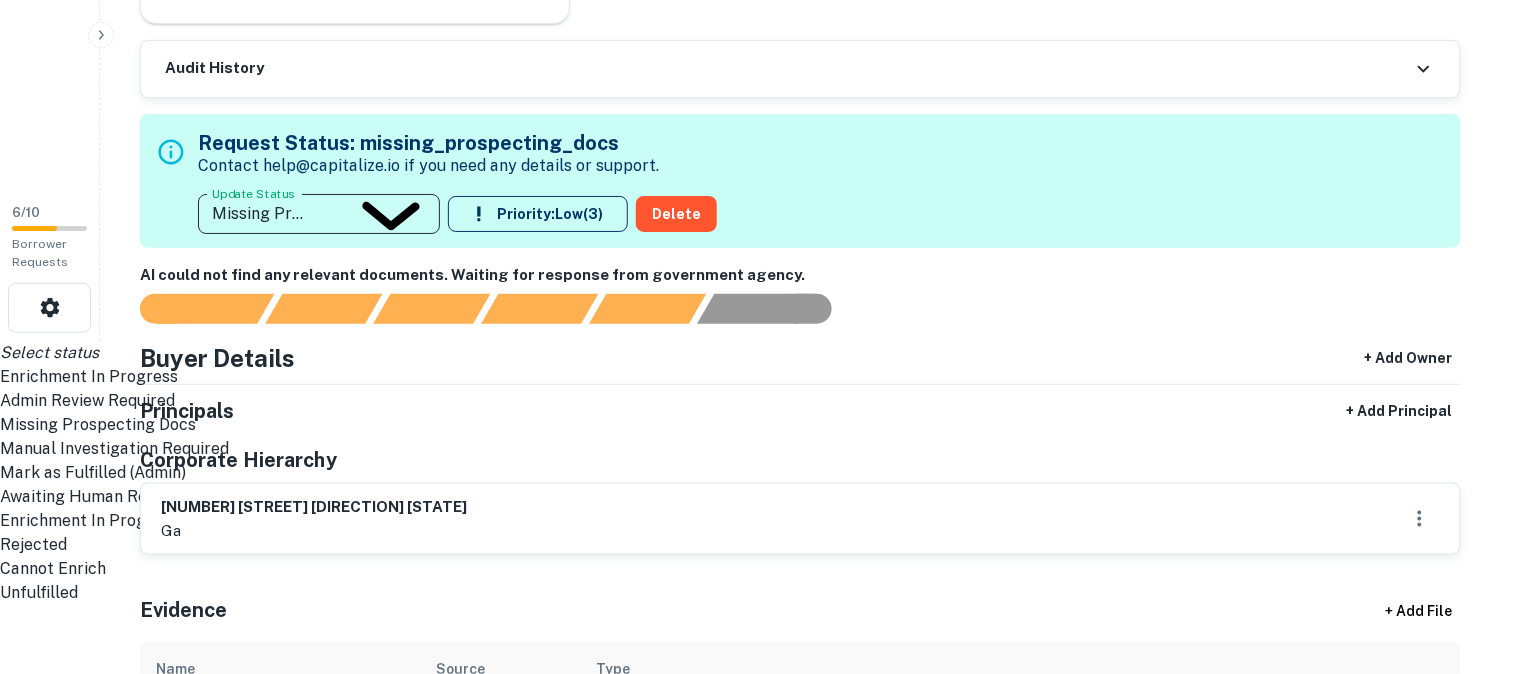 click on "Admin Review Required" at bounding box center (750, 401) 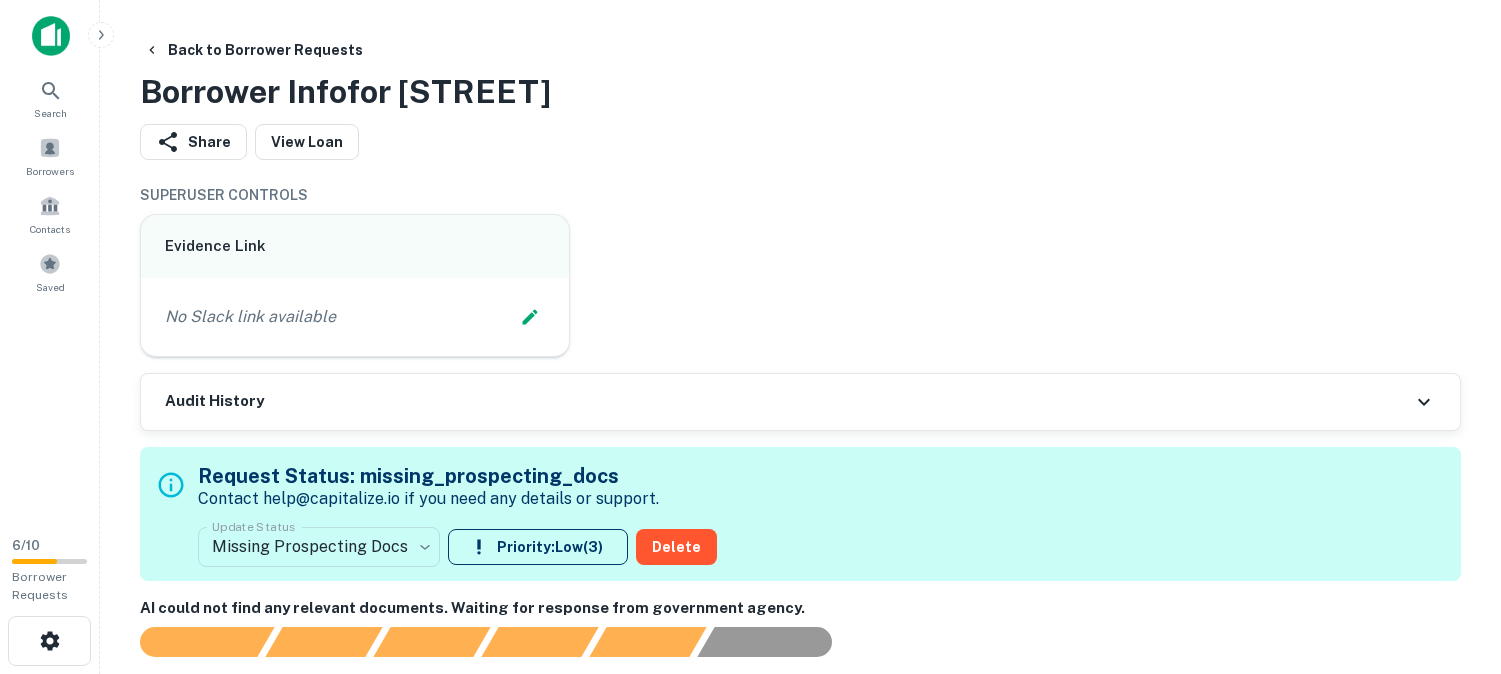scroll, scrollTop: 0, scrollLeft: 0, axis: both 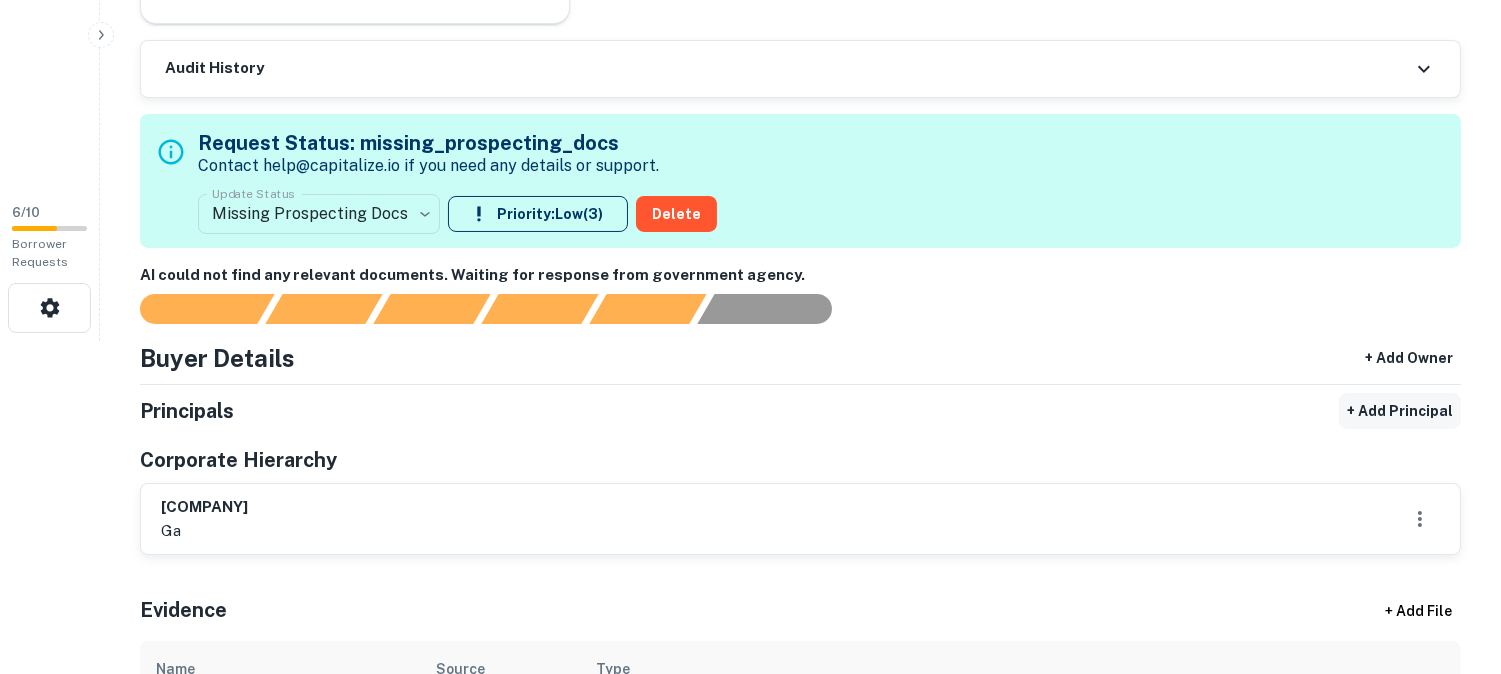 click on "+ Add Principal" at bounding box center (1400, 411) 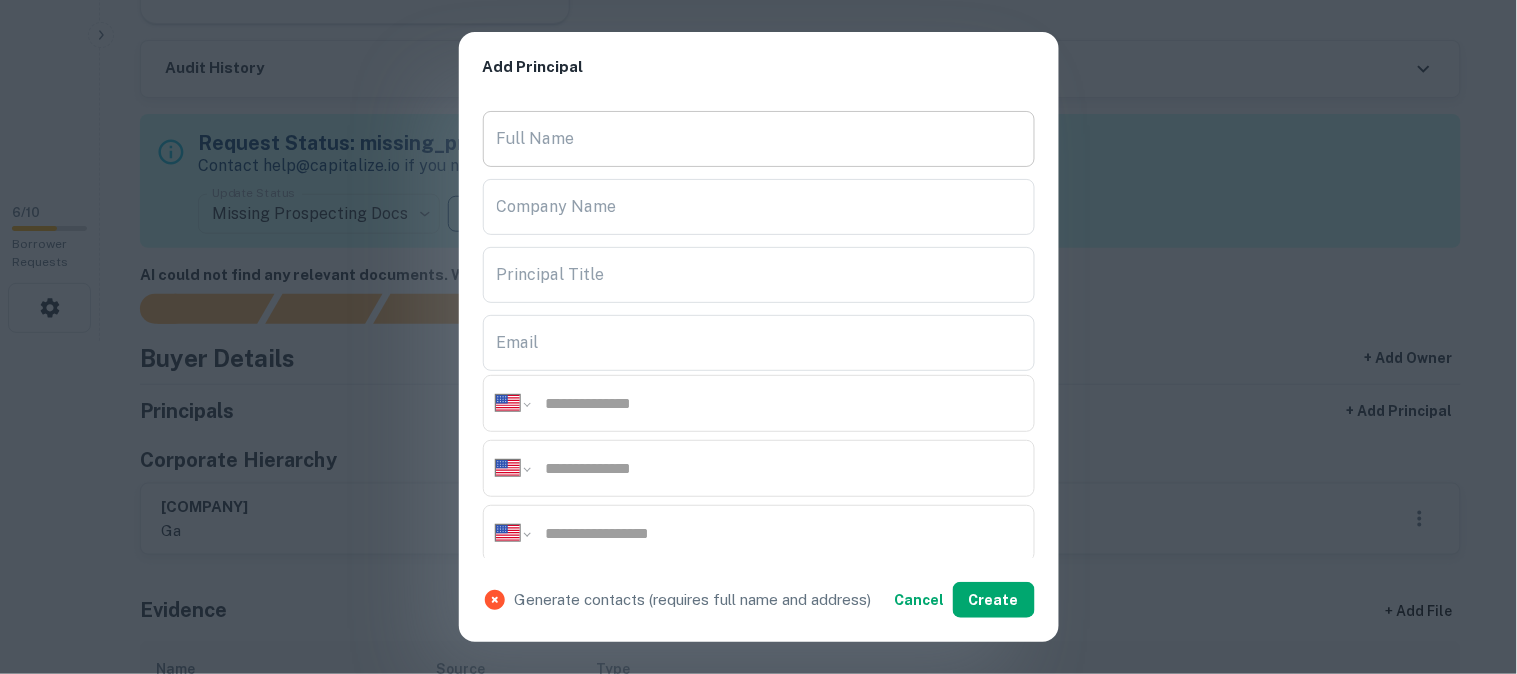 click on "Full Name" at bounding box center [759, 139] 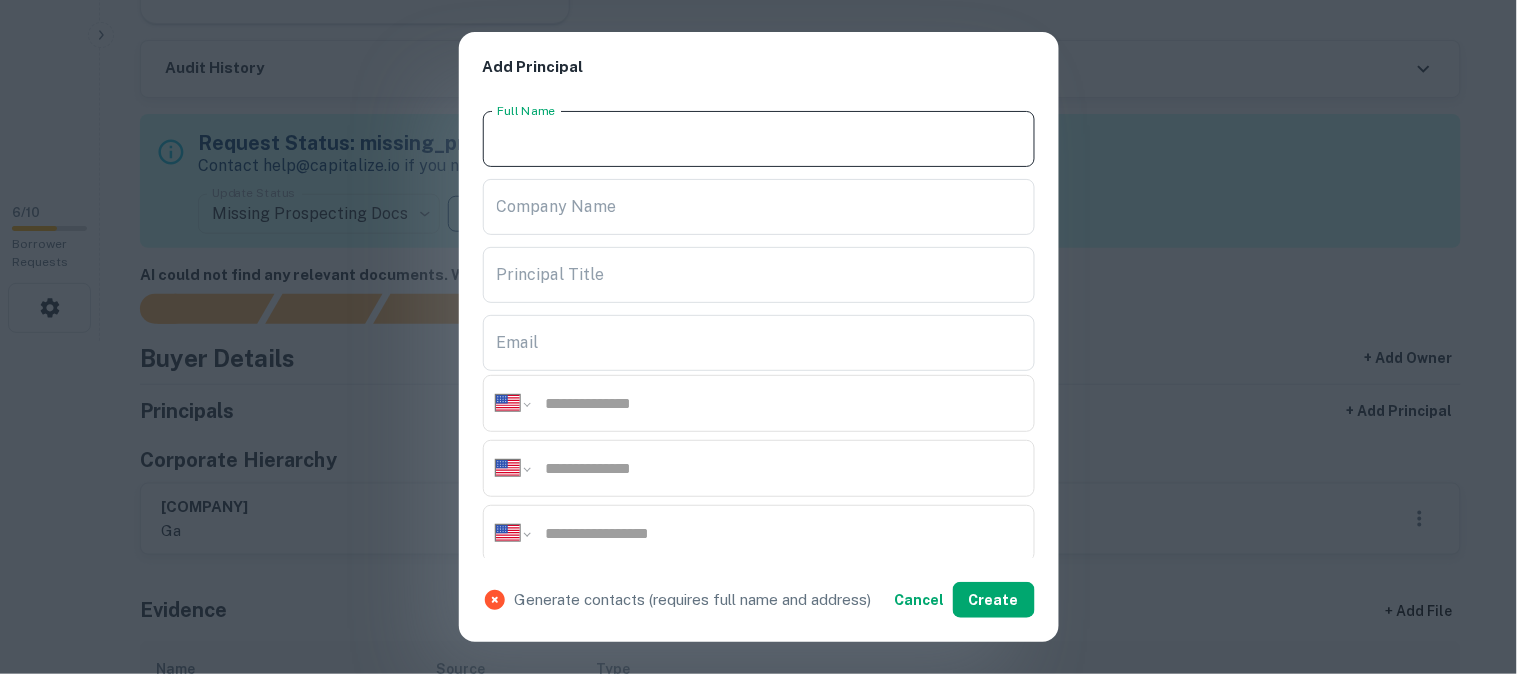 paste on "**********" 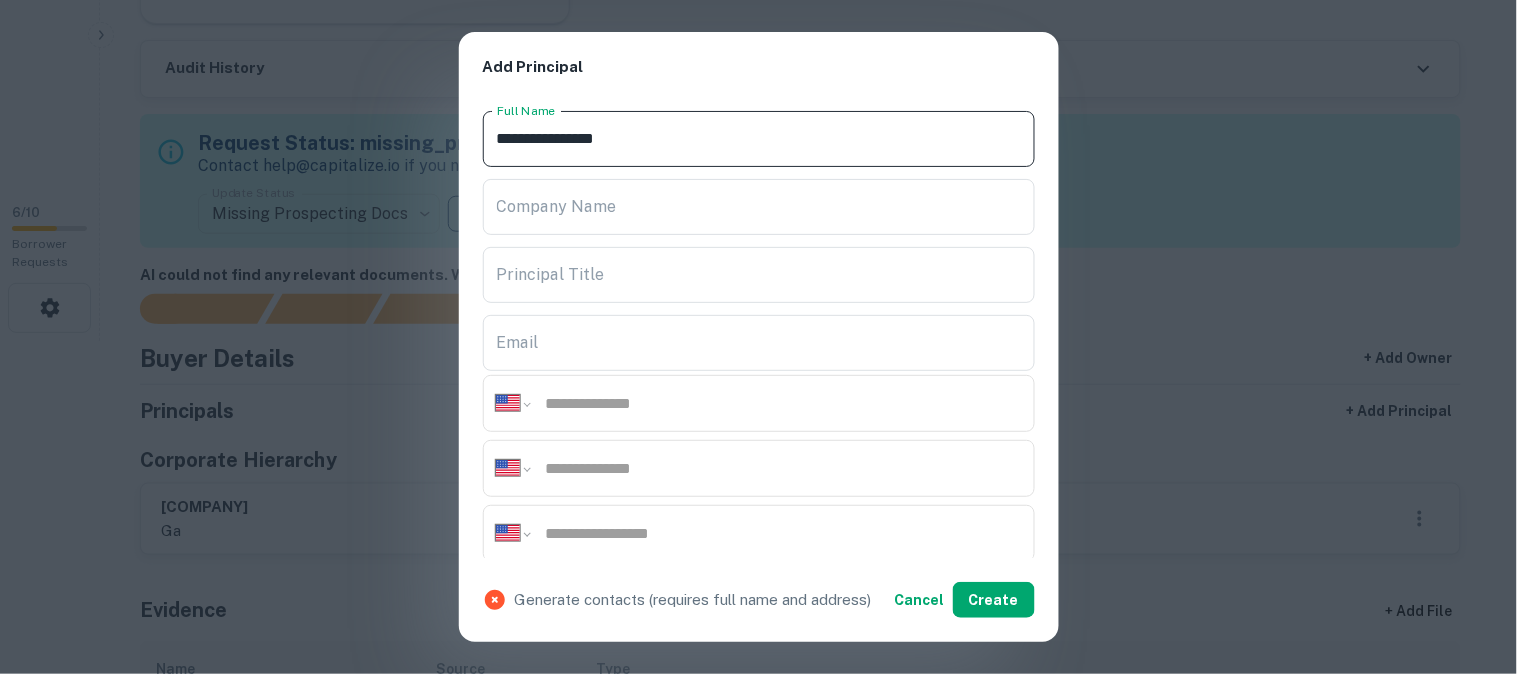type on "**********" 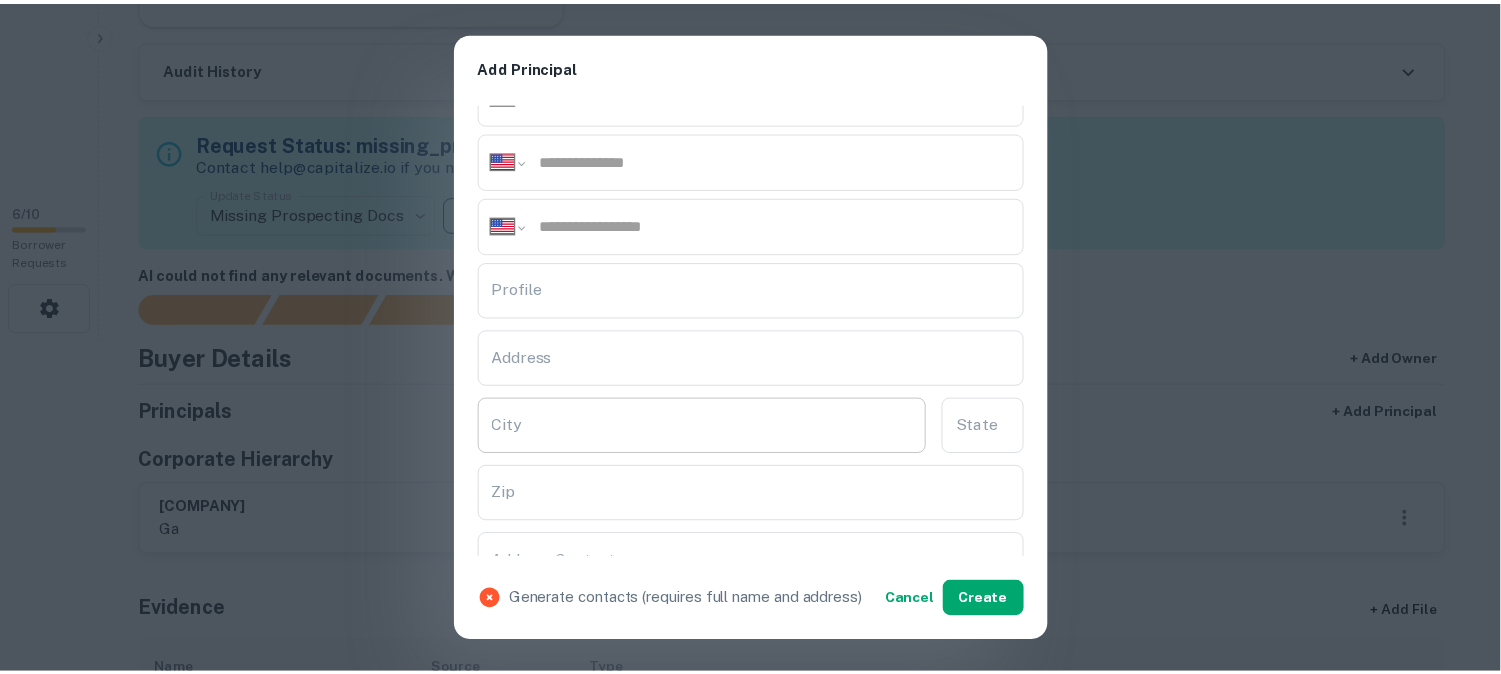 scroll, scrollTop: 333, scrollLeft: 0, axis: vertical 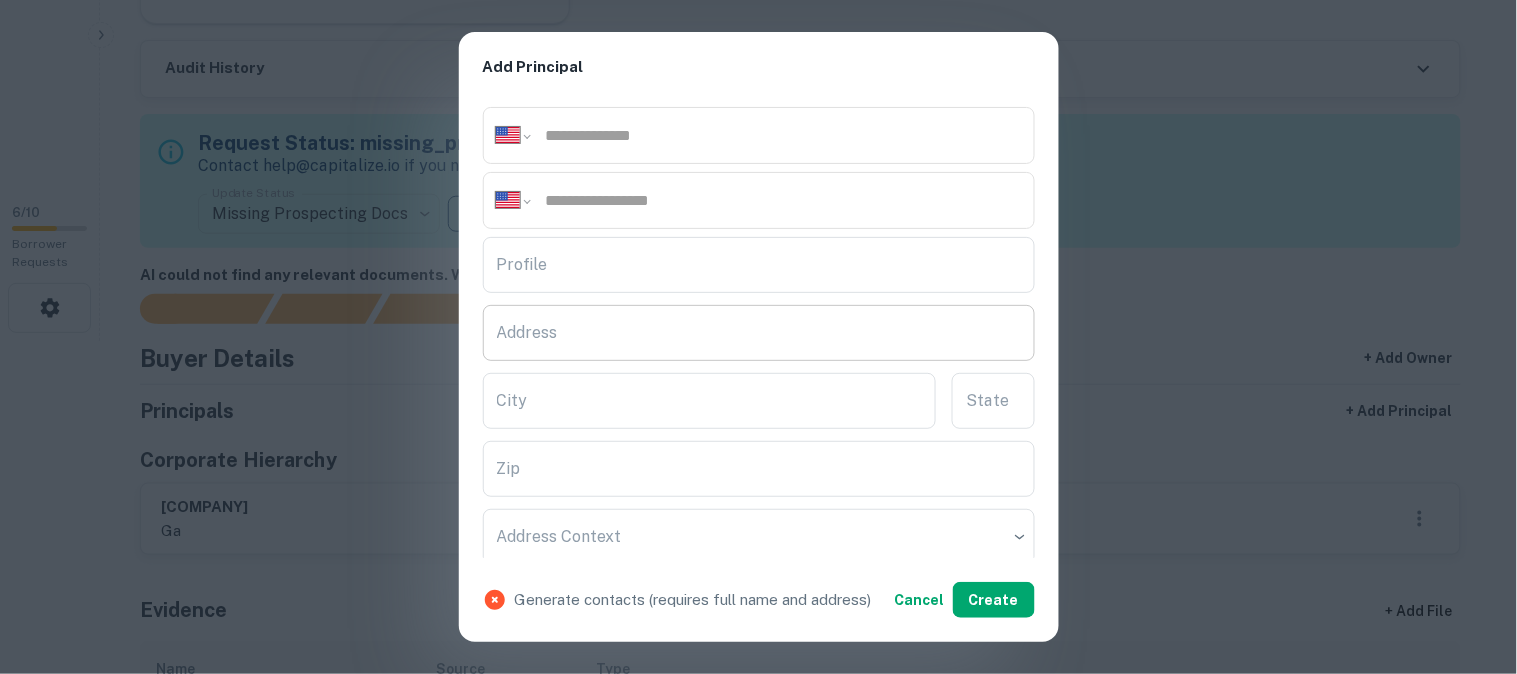 click on "Address" at bounding box center (759, 333) 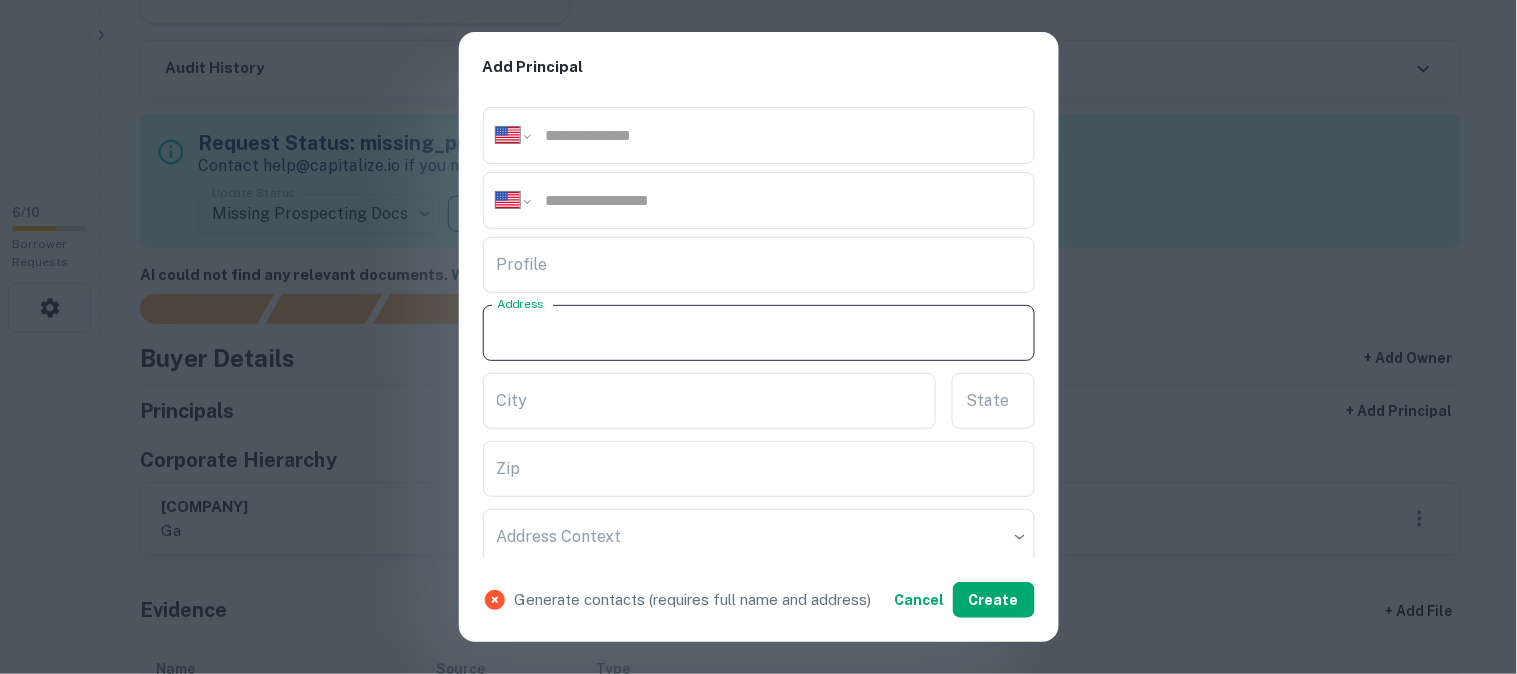 paste on "**********" 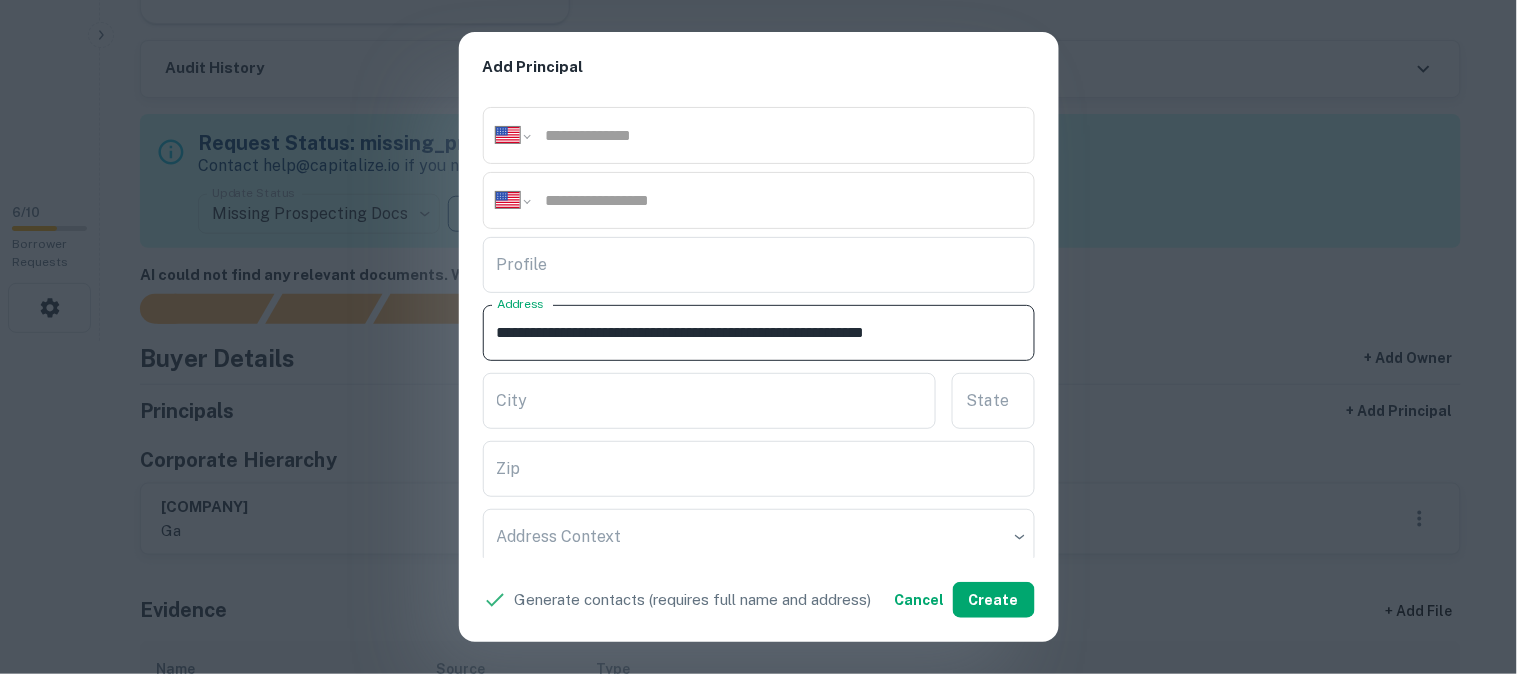 drag, startPoint x: 780, startPoint y: 331, endPoint x: 871, endPoint y: 356, distance: 94.371605 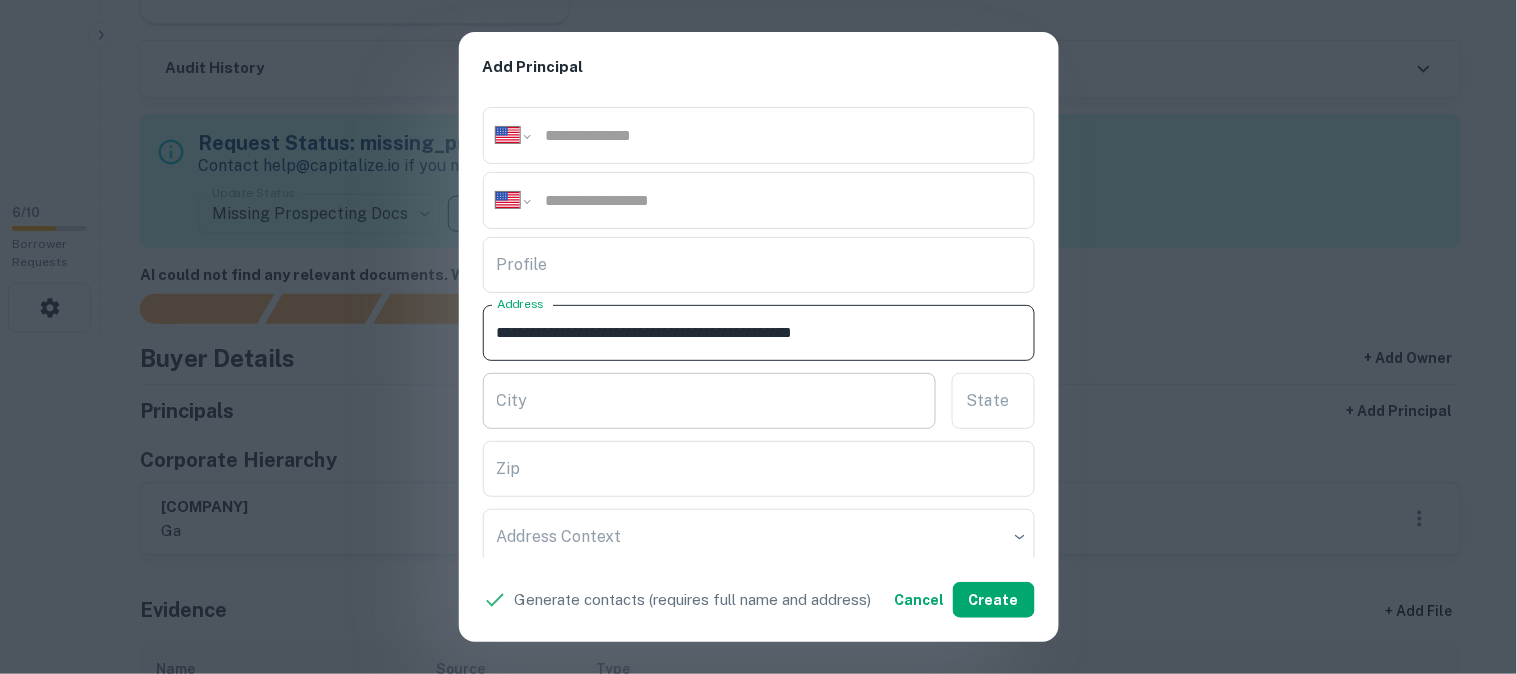 type on "**********" 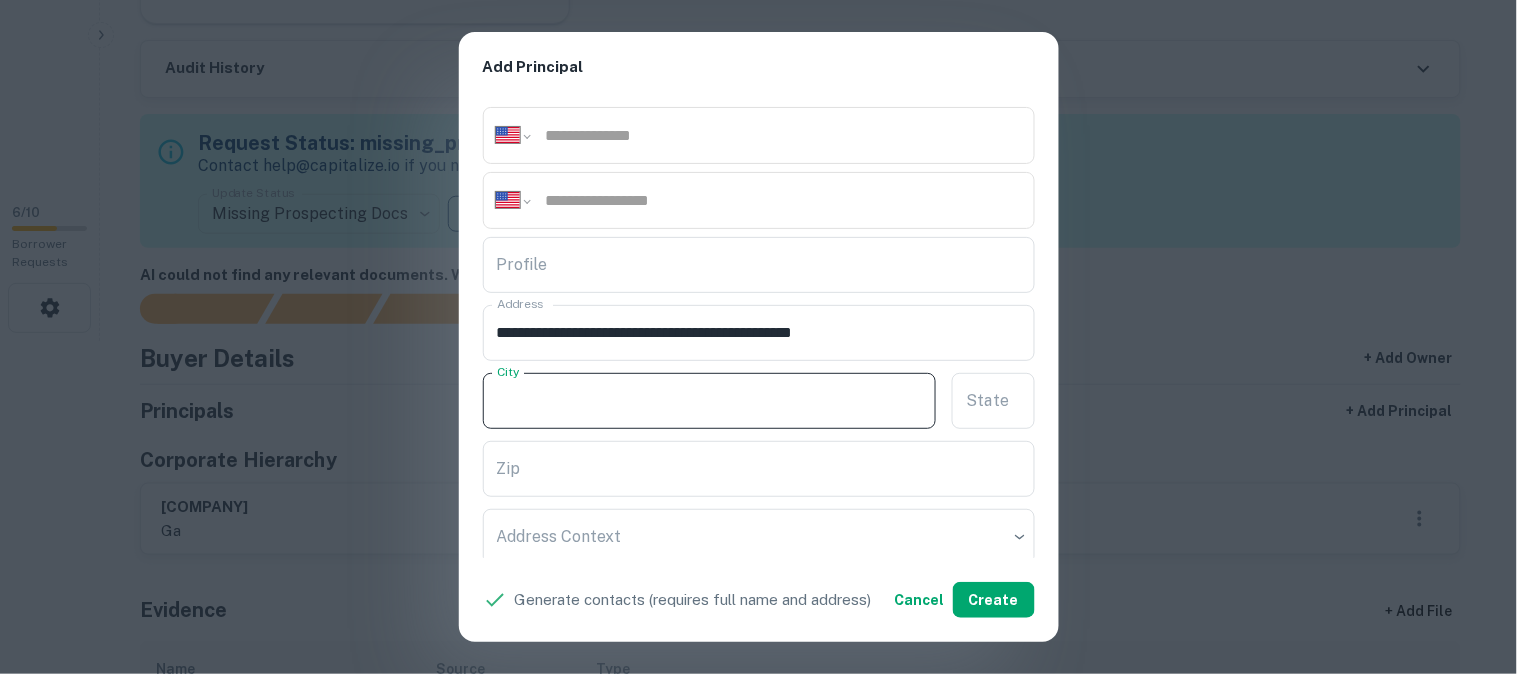 click on "City" at bounding box center (710, 401) 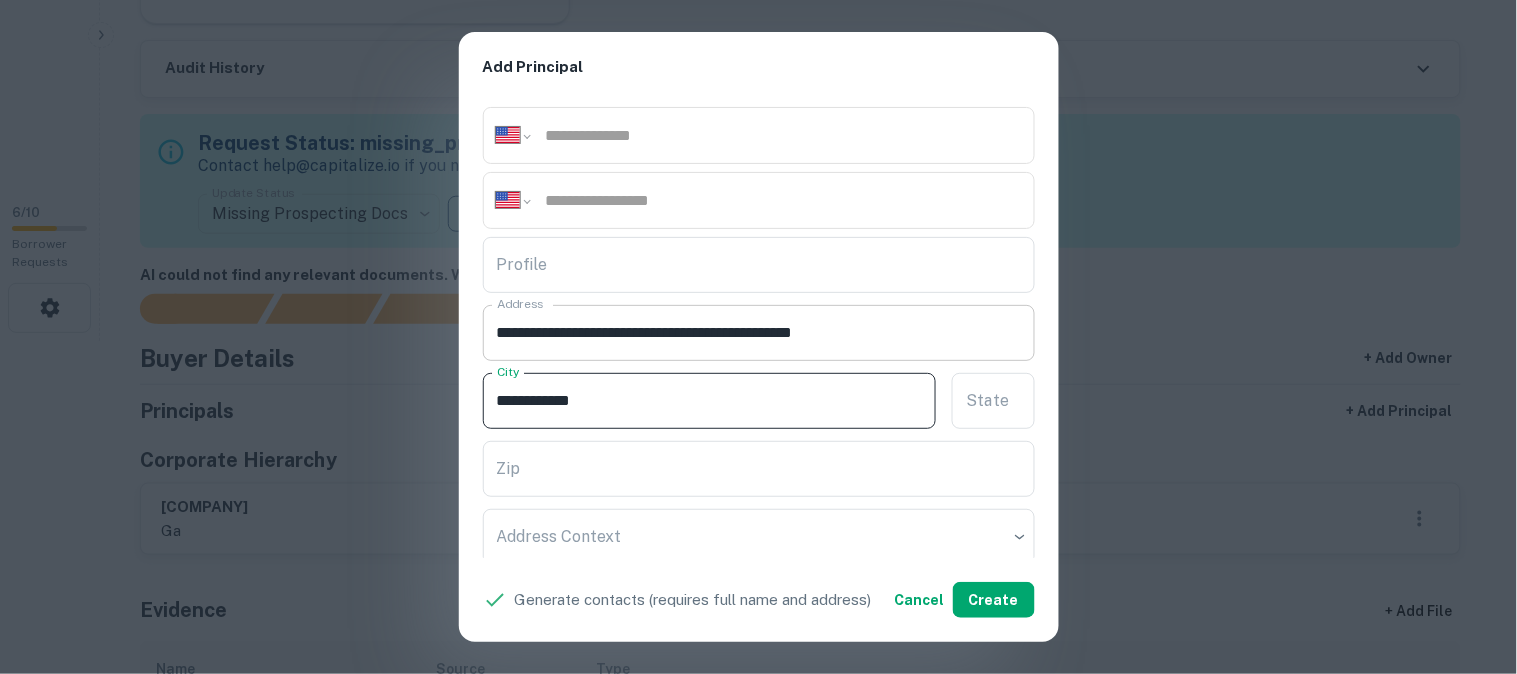 type on "**********" 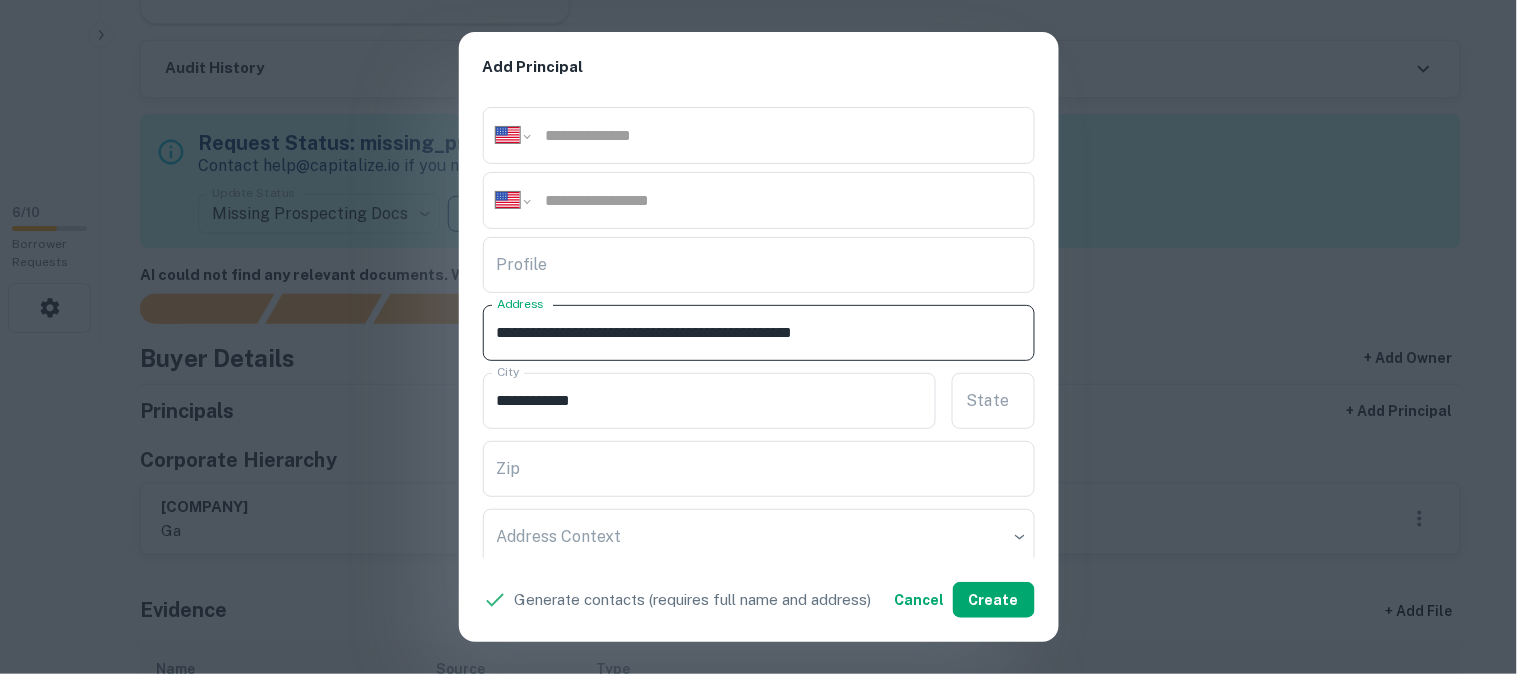 drag, startPoint x: 784, startPoint y: 335, endPoint x: 807, endPoint y: 348, distance: 26.41969 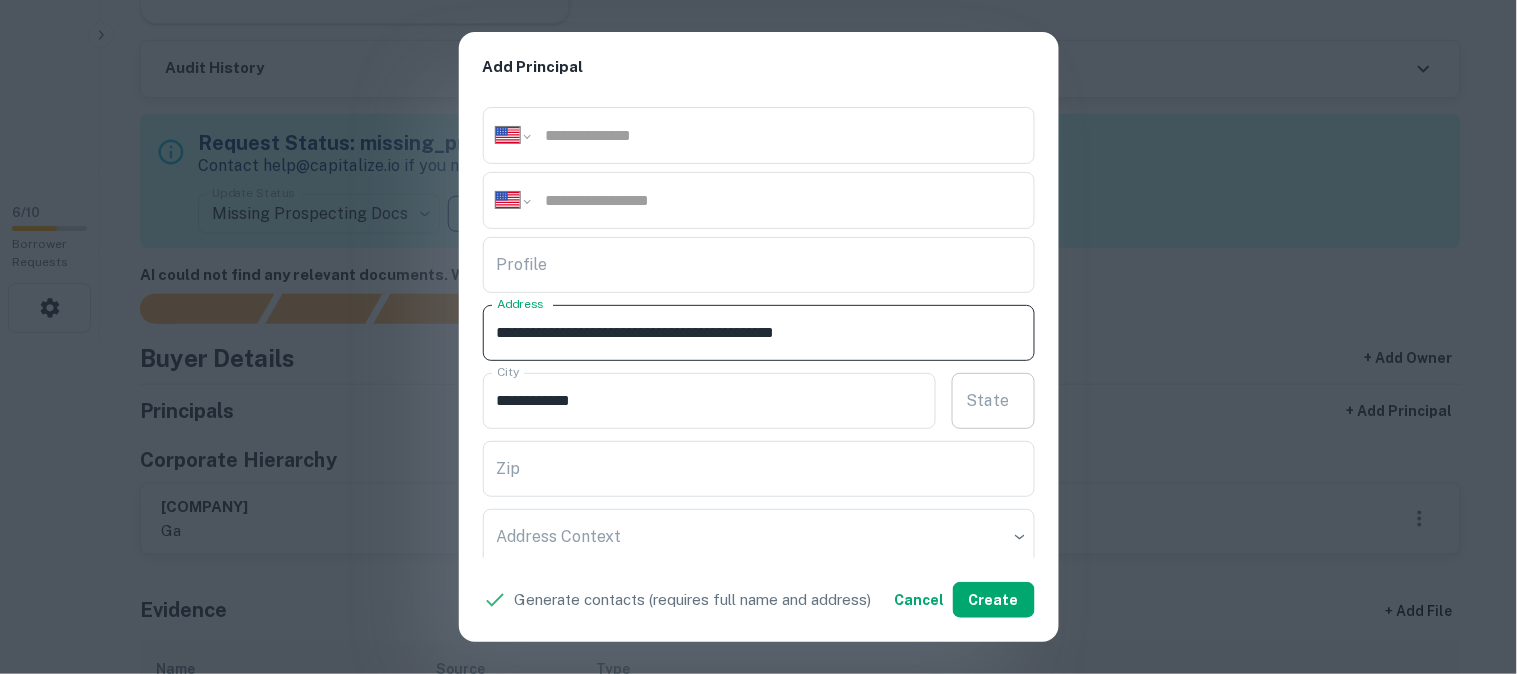 type on "**********" 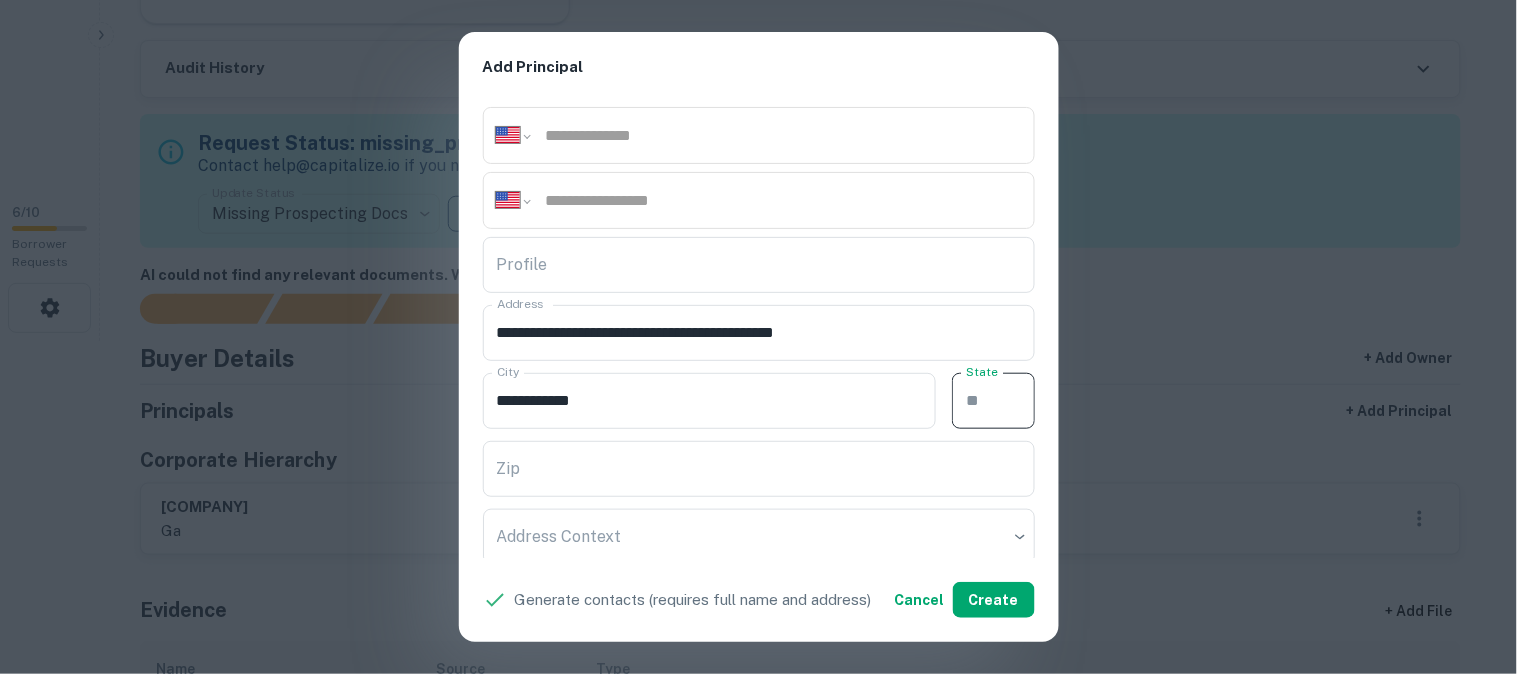 paste on "**" 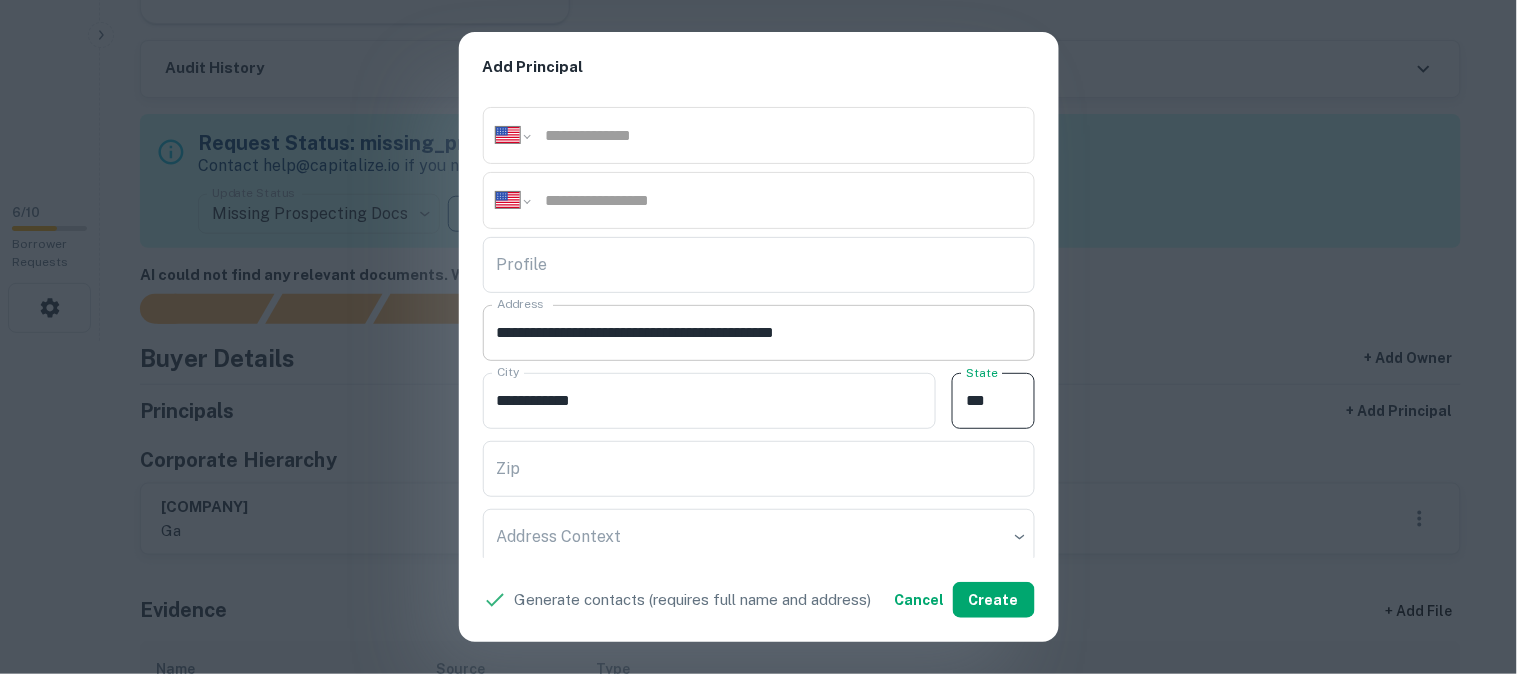 type on "**" 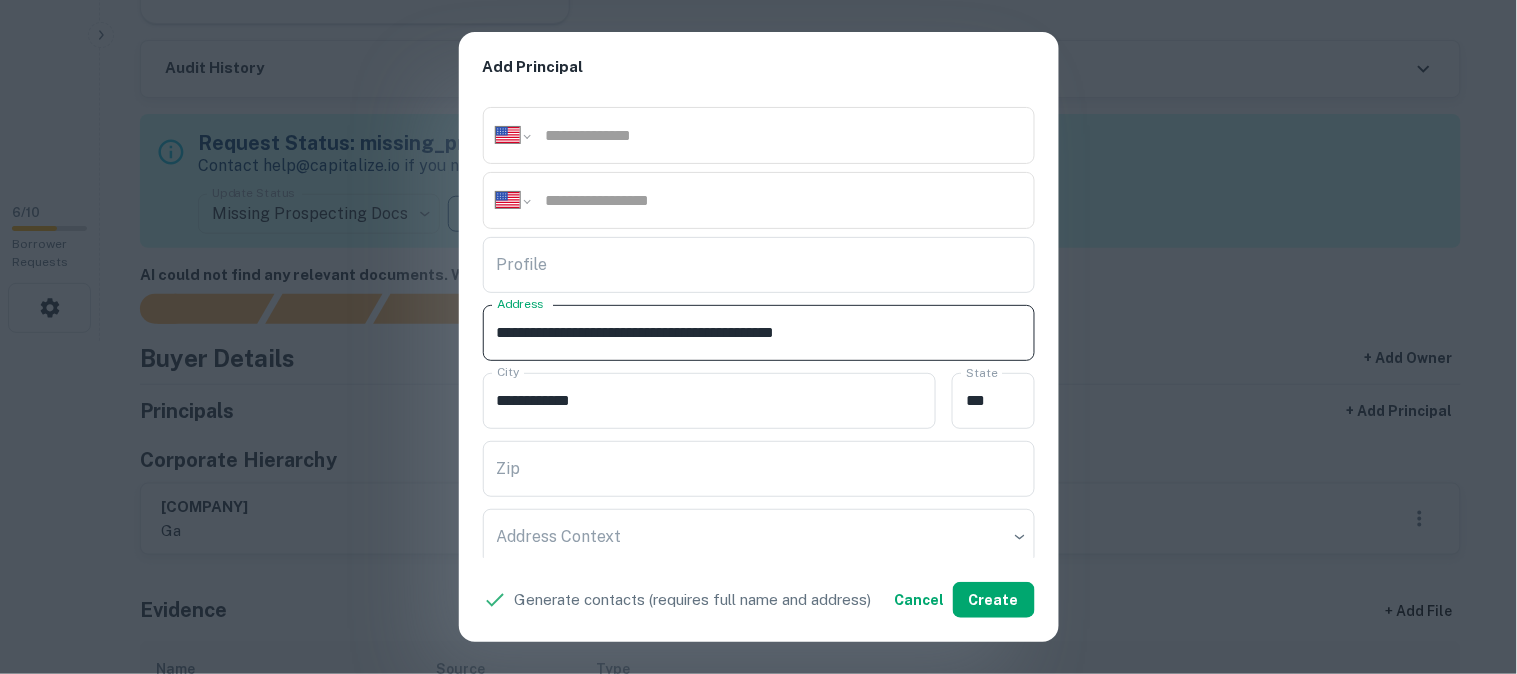 drag, startPoint x: 792, startPoint y: 330, endPoint x: 932, endPoint y: 351, distance: 141.56624 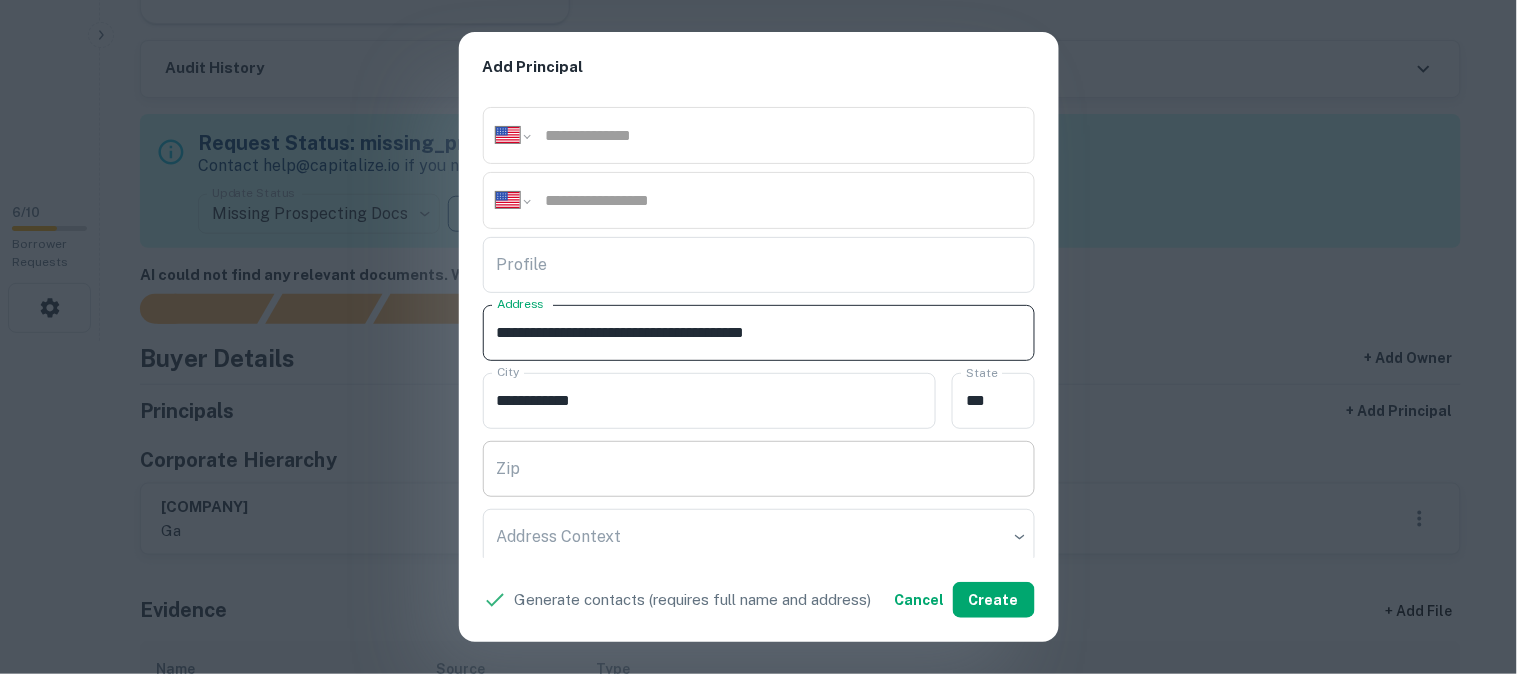 type on "**********" 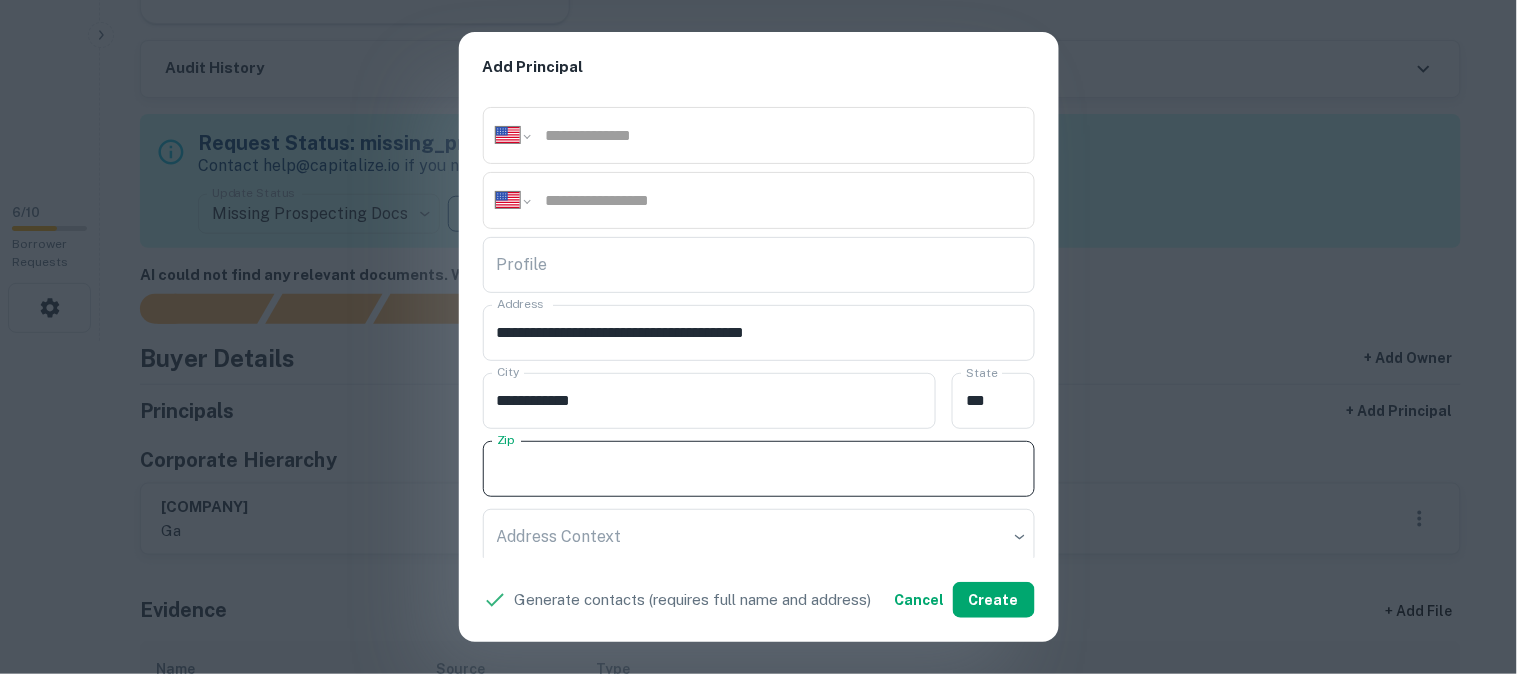 click on "Zip" at bounding box center [759, 469] 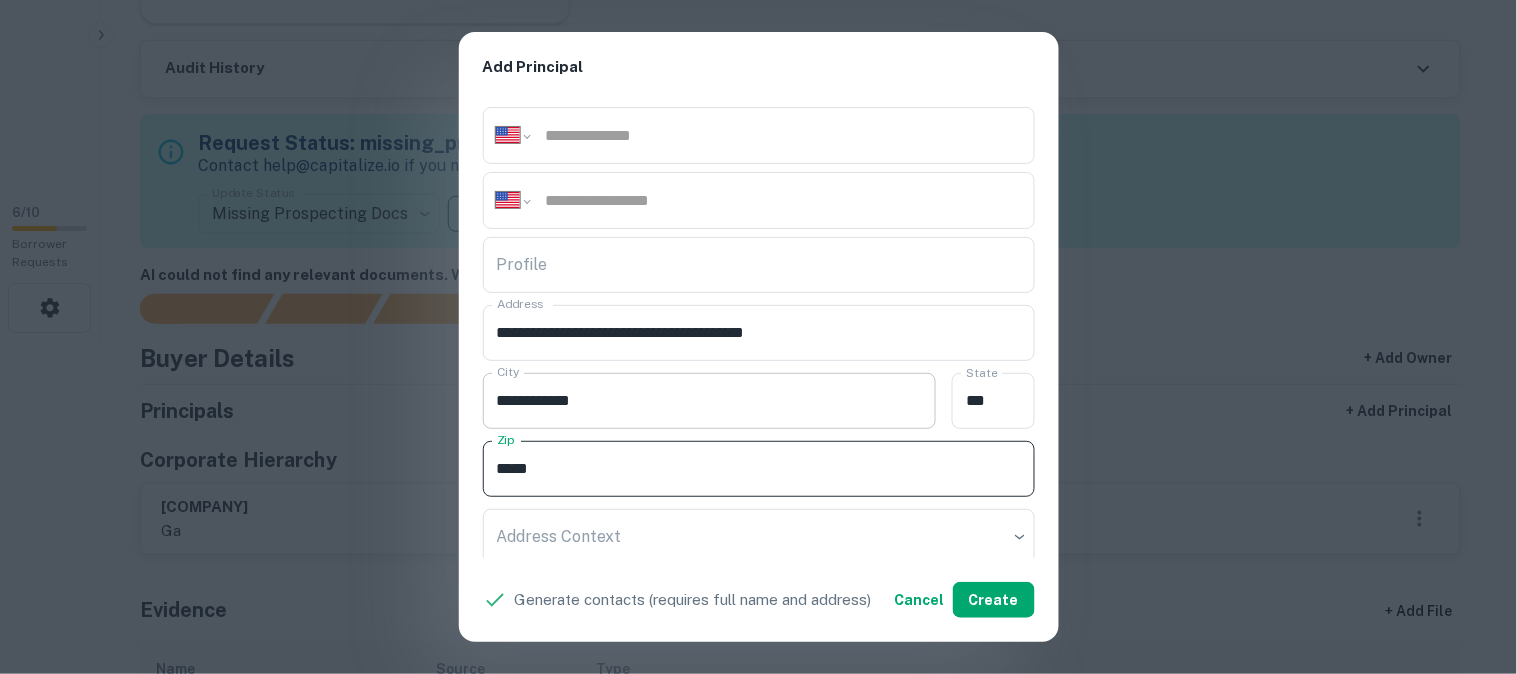 type on "*****" 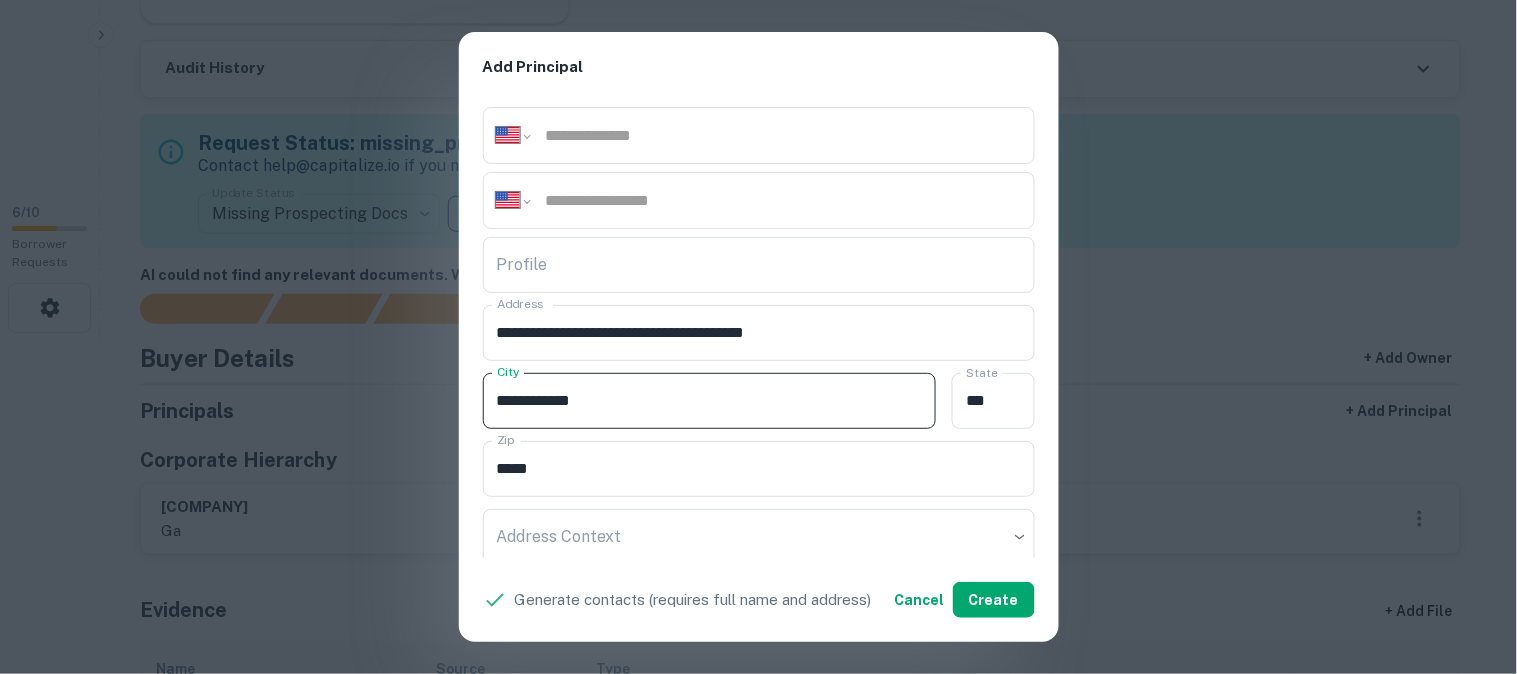 click on "**********" at bounding box center (710, 401) 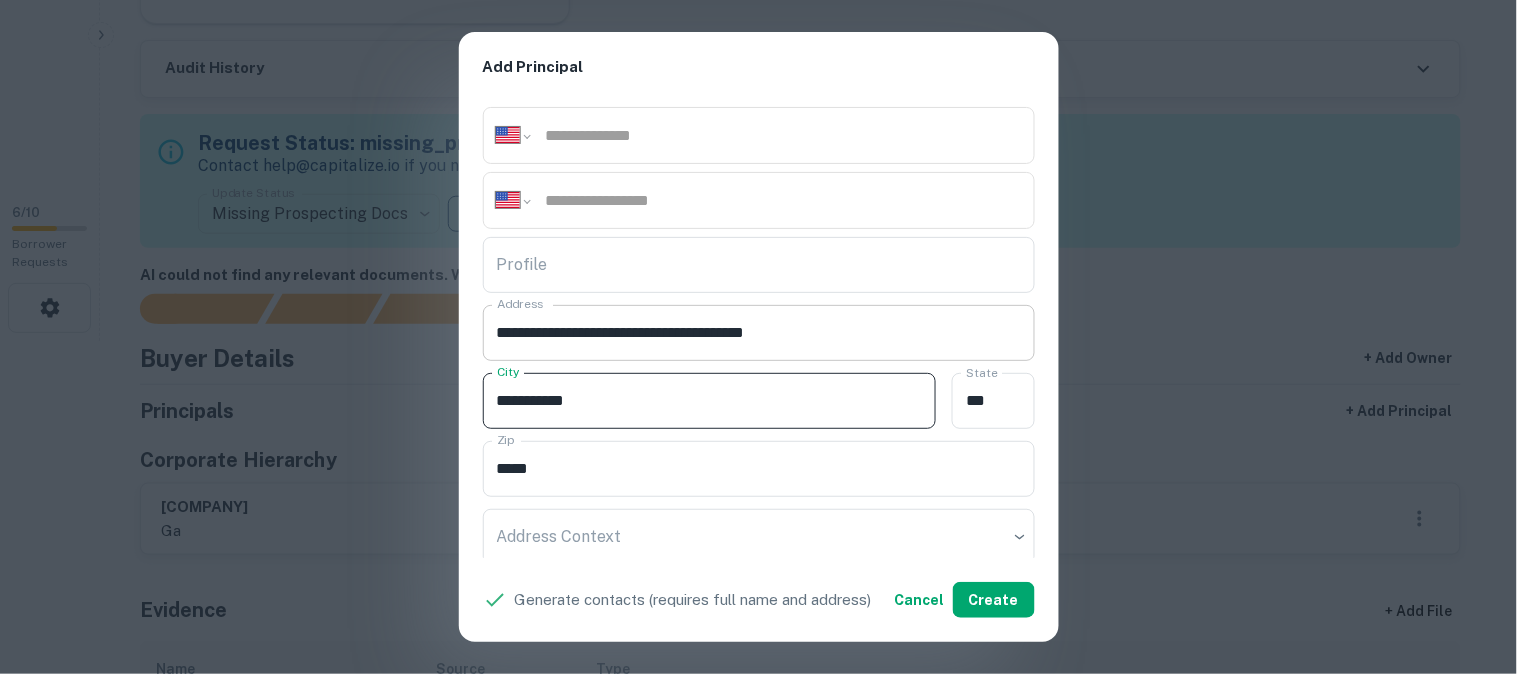 type on "**********" 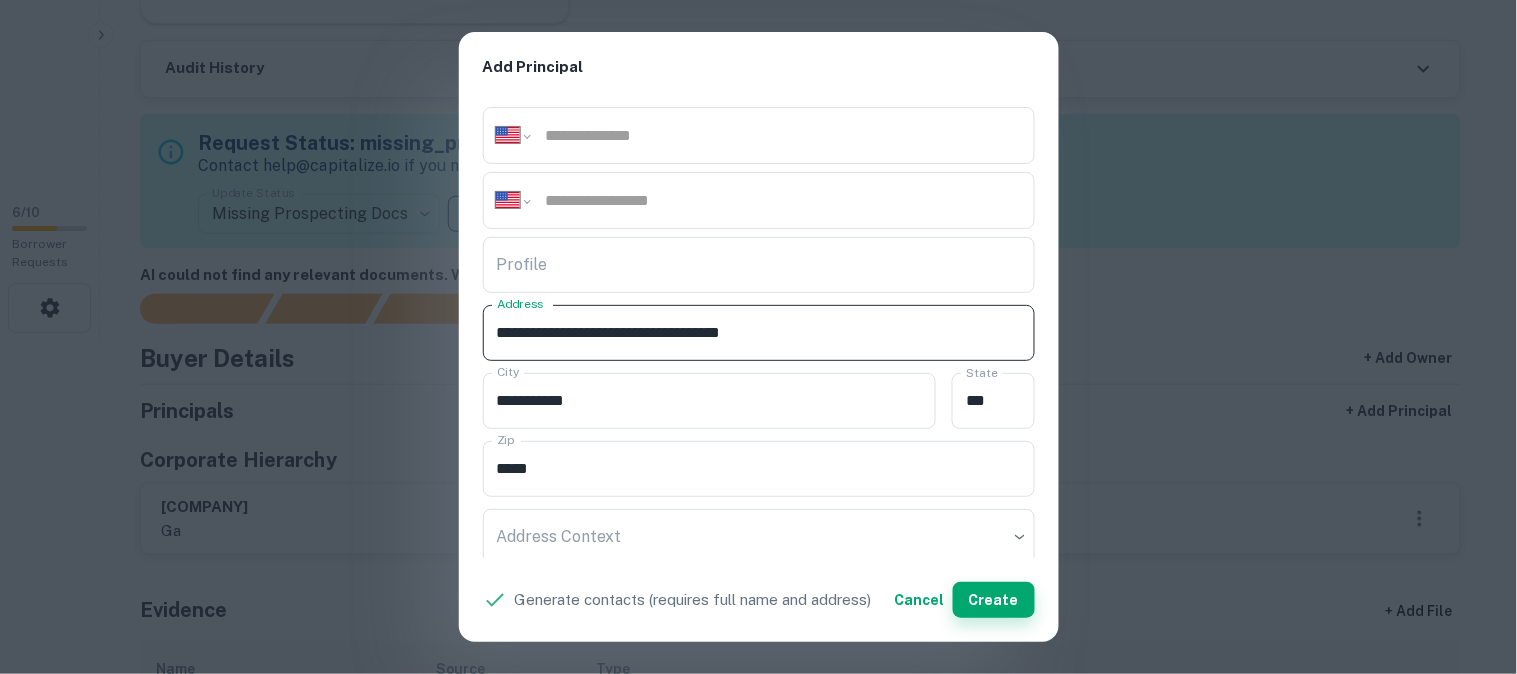 type on "**********" 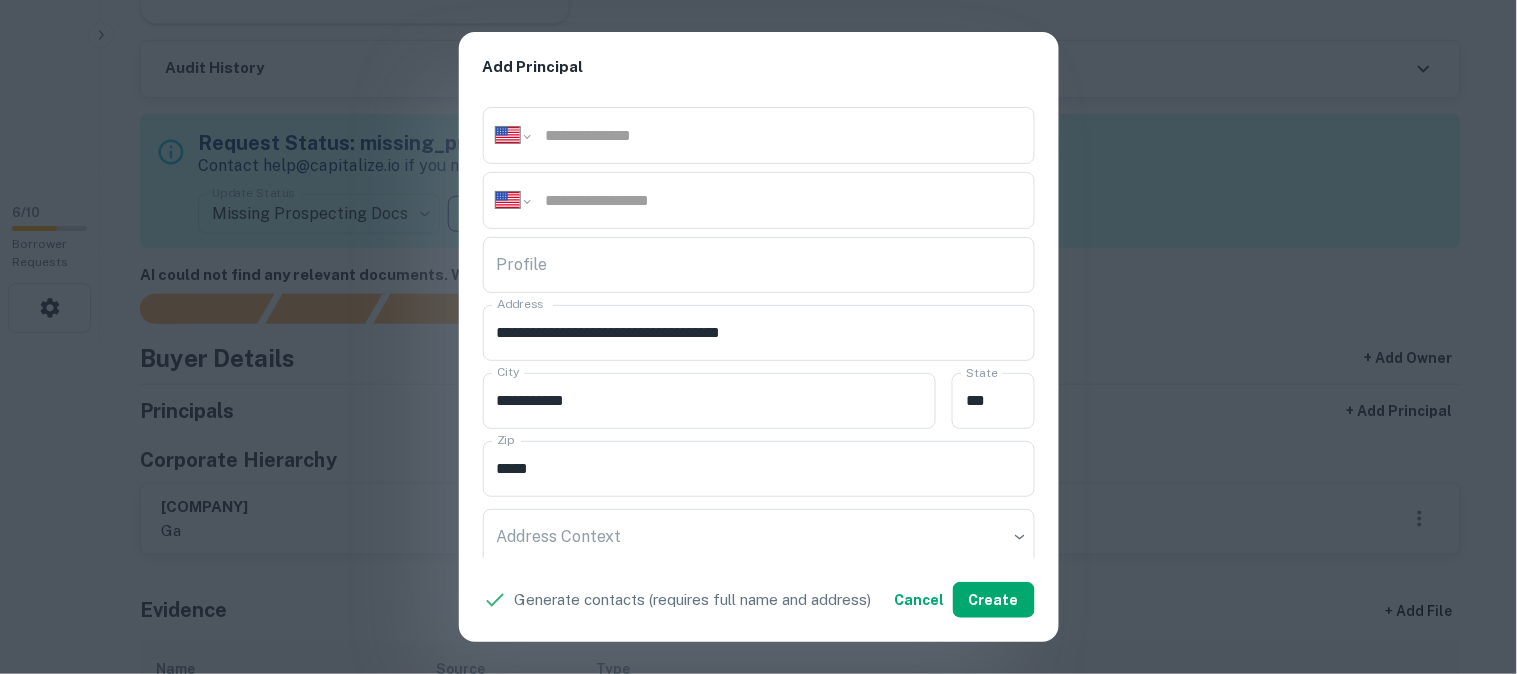 click on "**********" at bounding box center [758, 337] 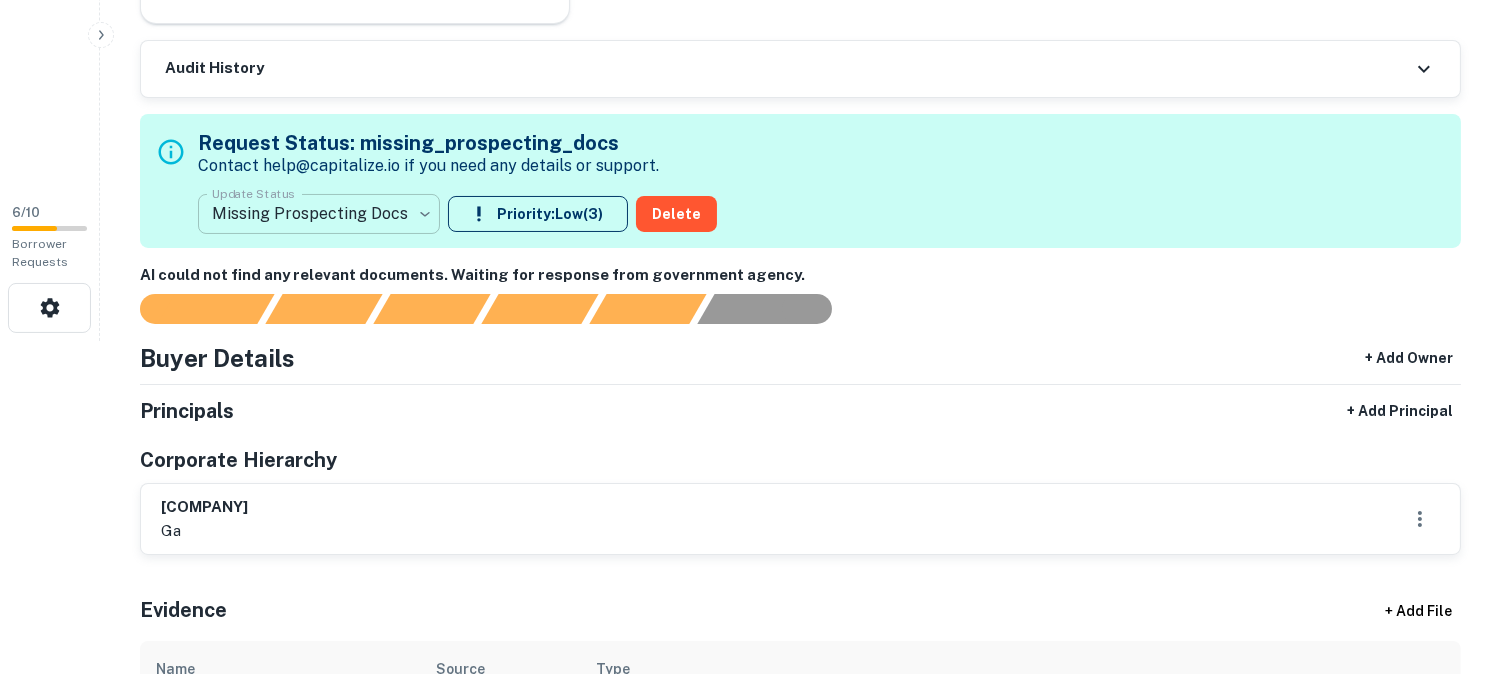 click on "**********" at bounding box center (750, 4) 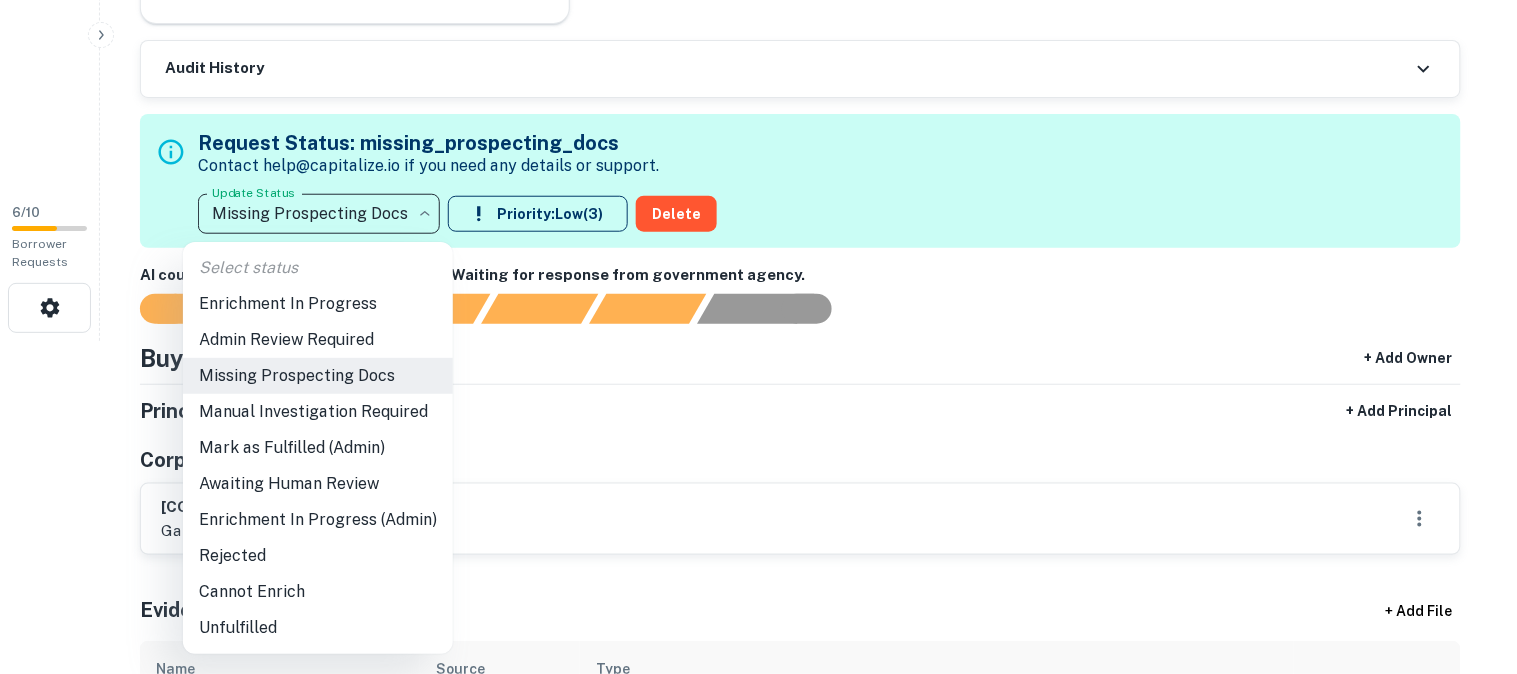 click on "Admin Review Required" at bounding box center [318, 340] 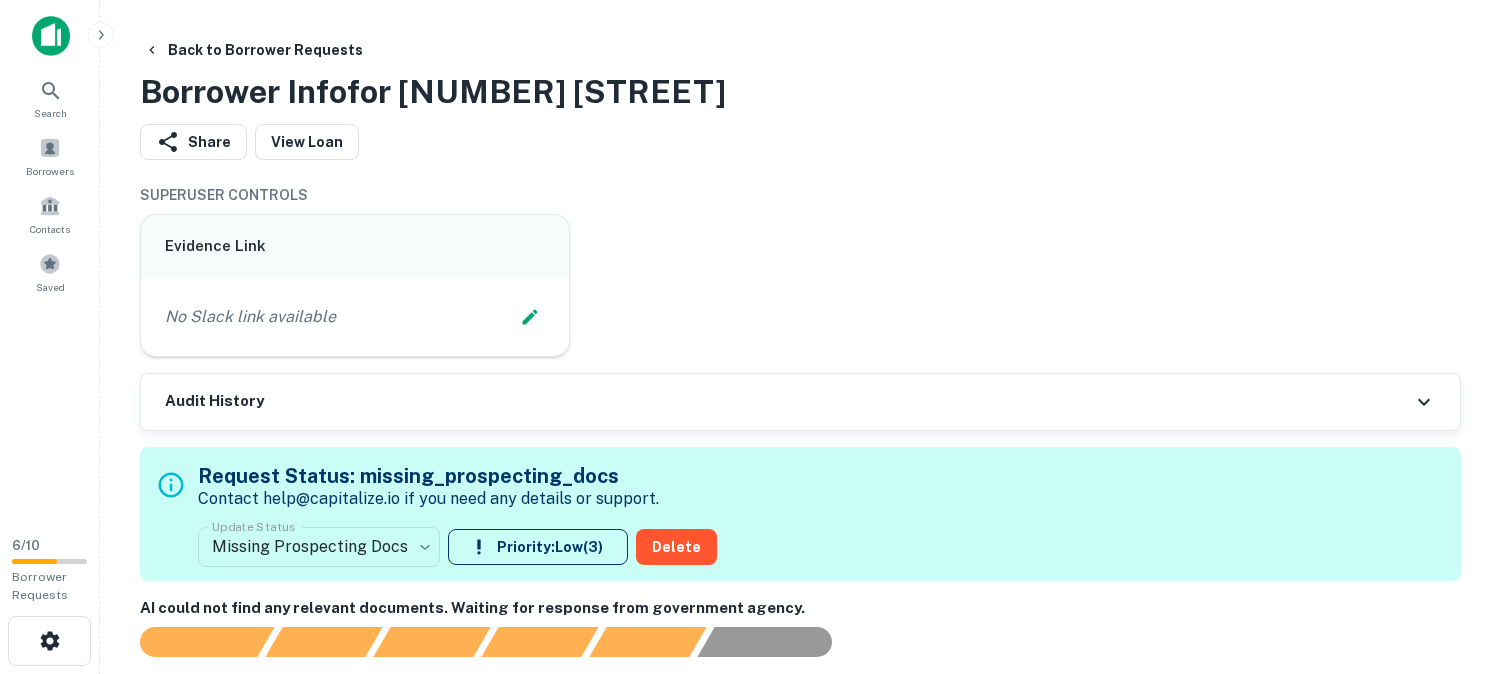 scroll, scrollTop: 0, scrollLeft: 0, axis: both 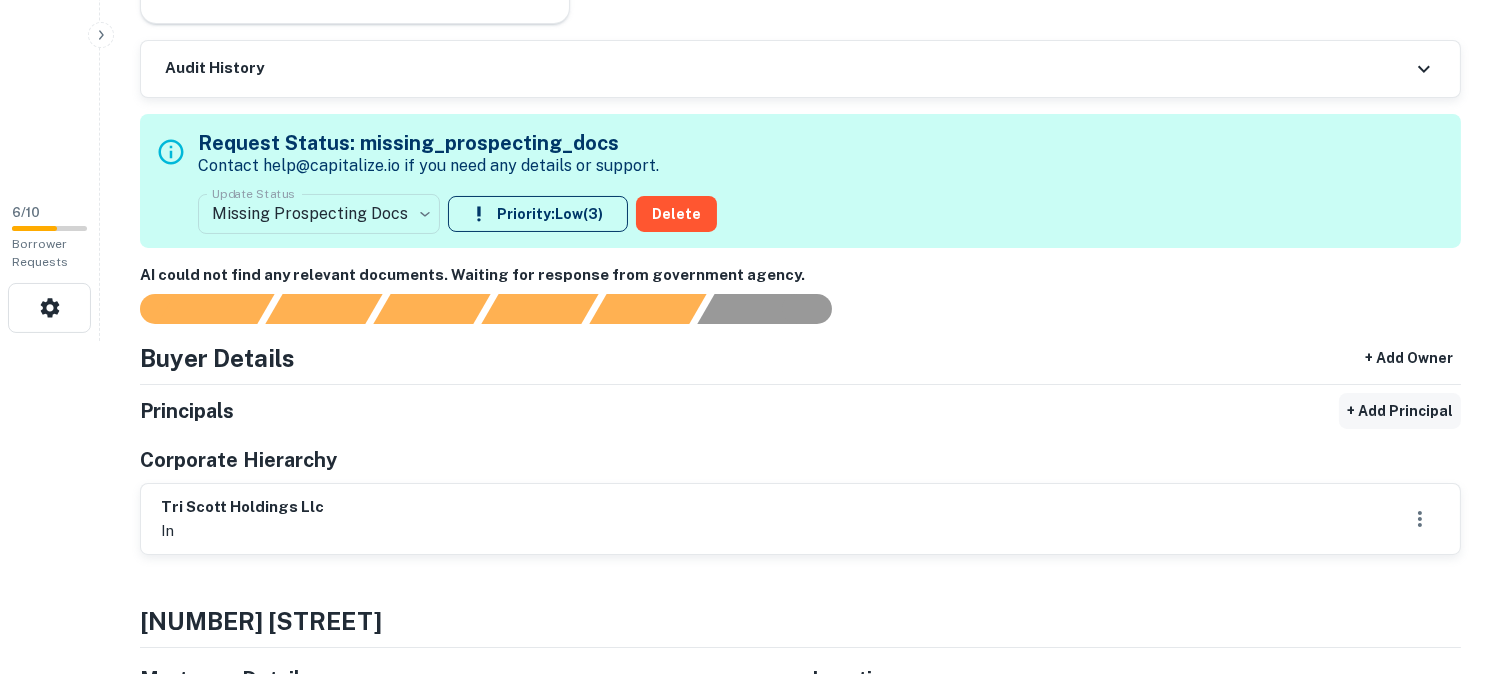 click on "+ Add Principal" at bounding box center (1400, 411) 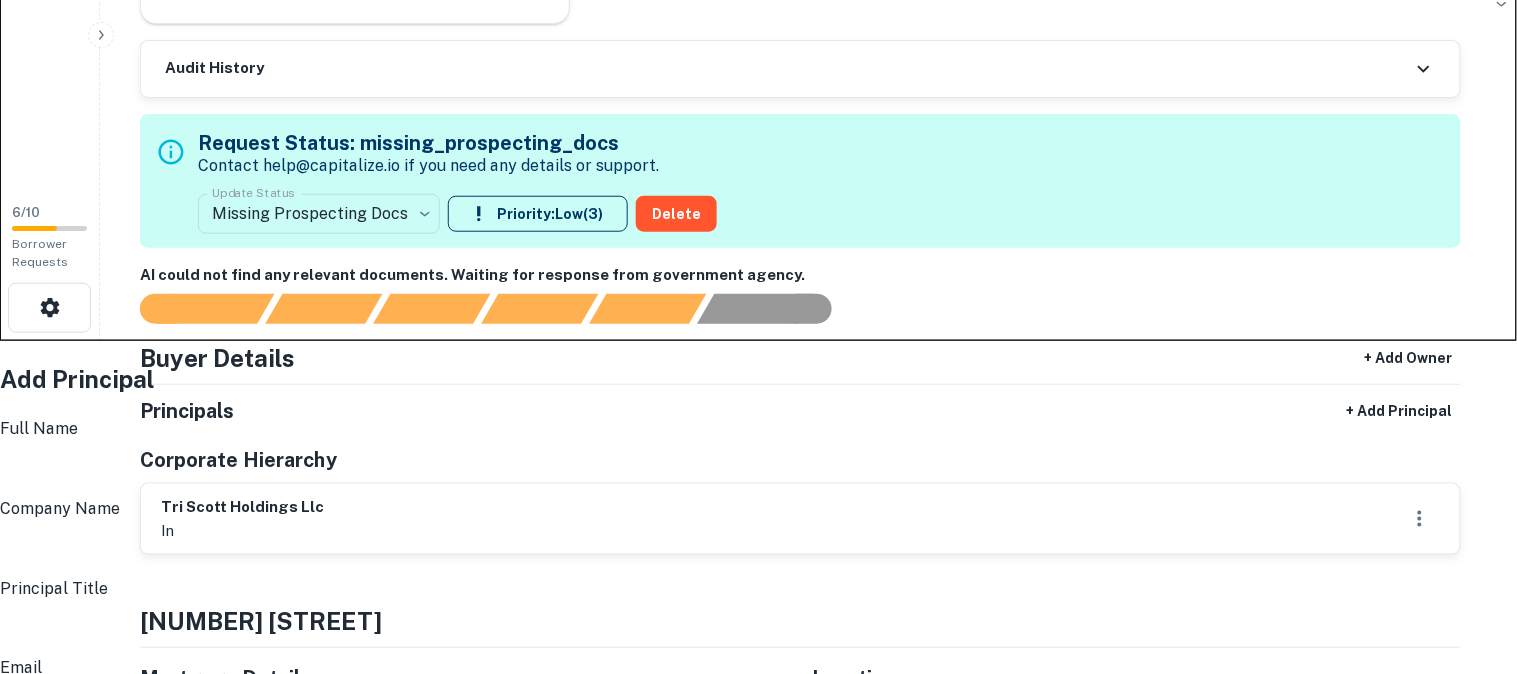 click on "Full Name" at bounding box center (764, 469) 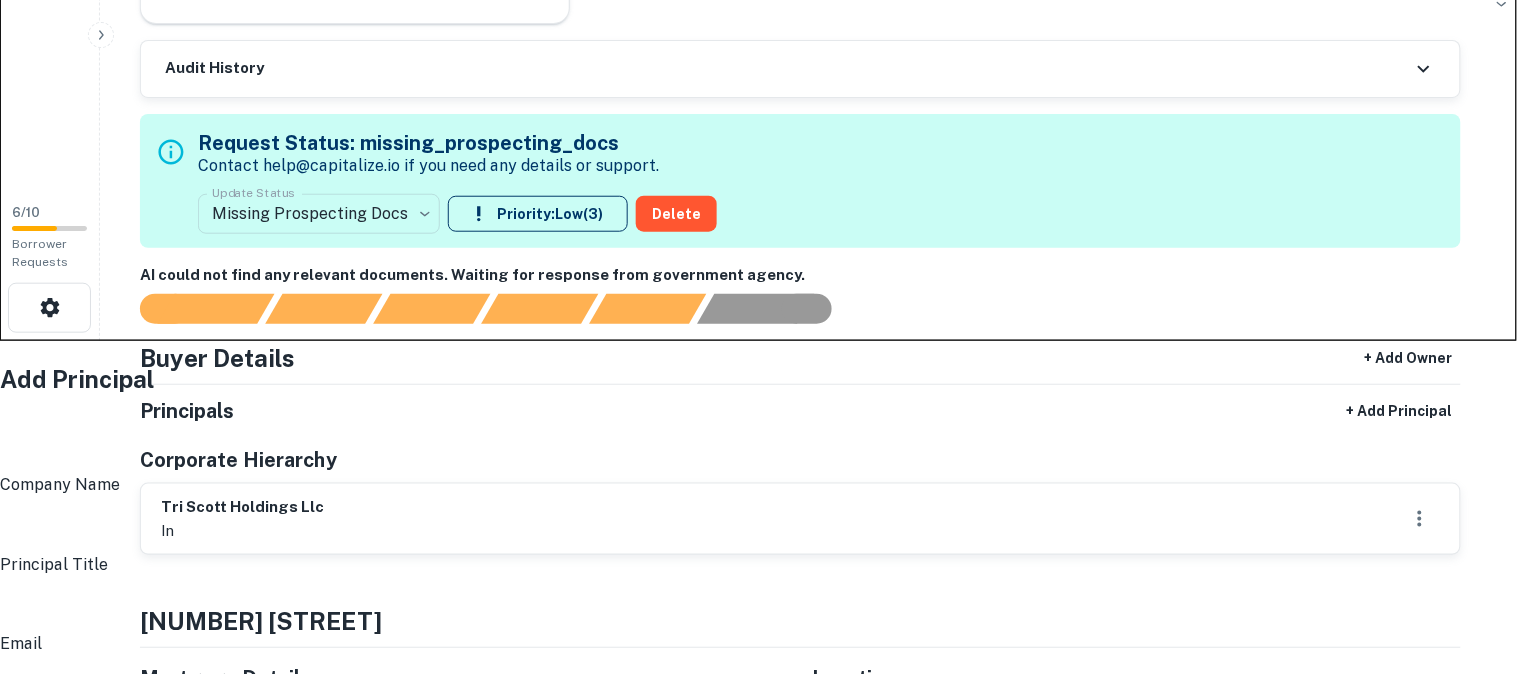 paste on "**********" 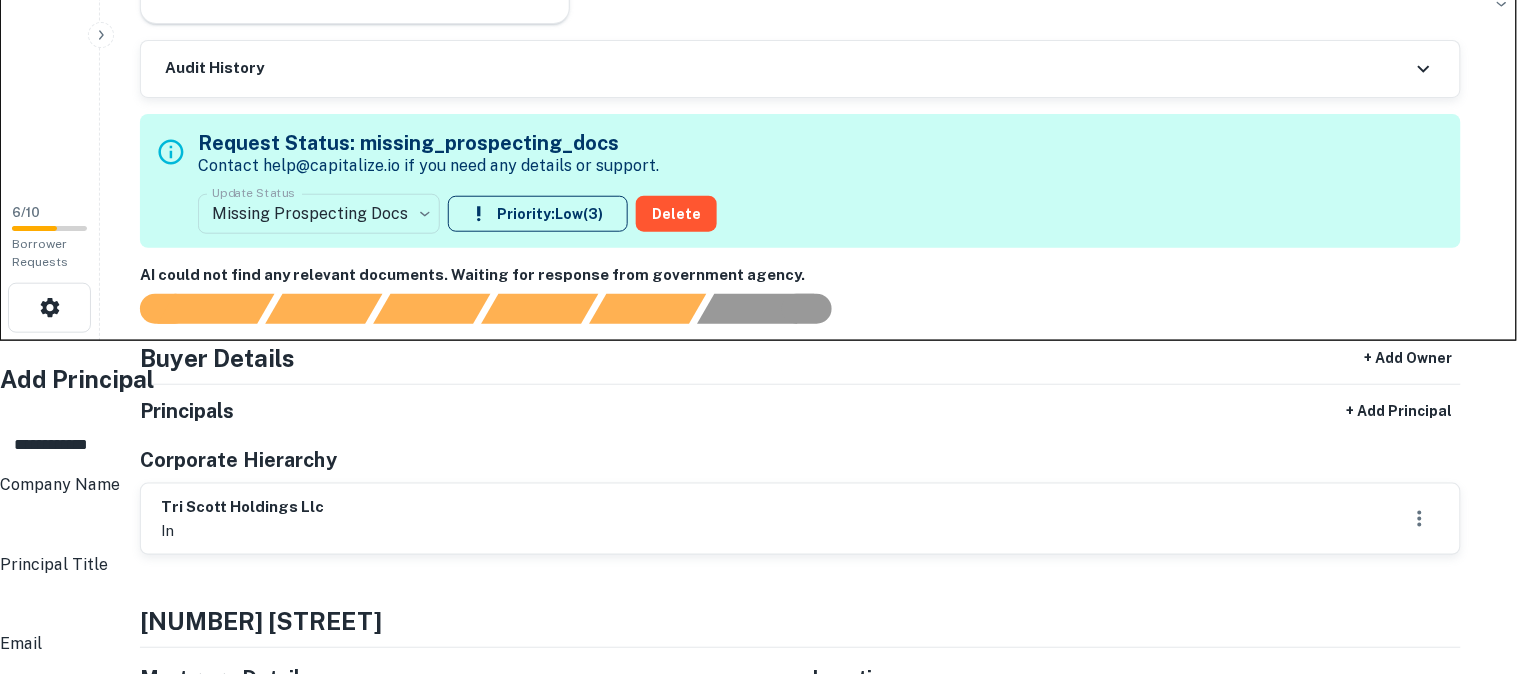 click on "**********" at bounding box center (764, 445) 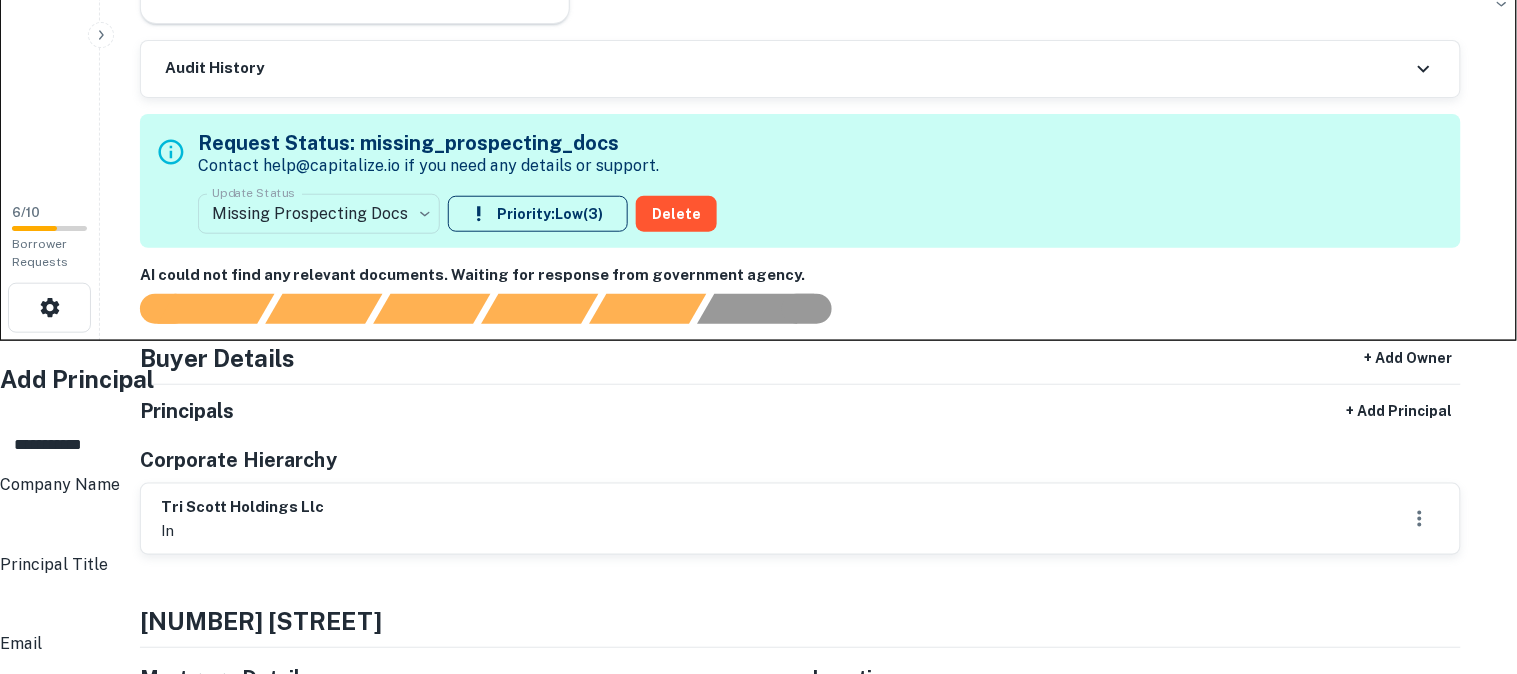 type on "**********" 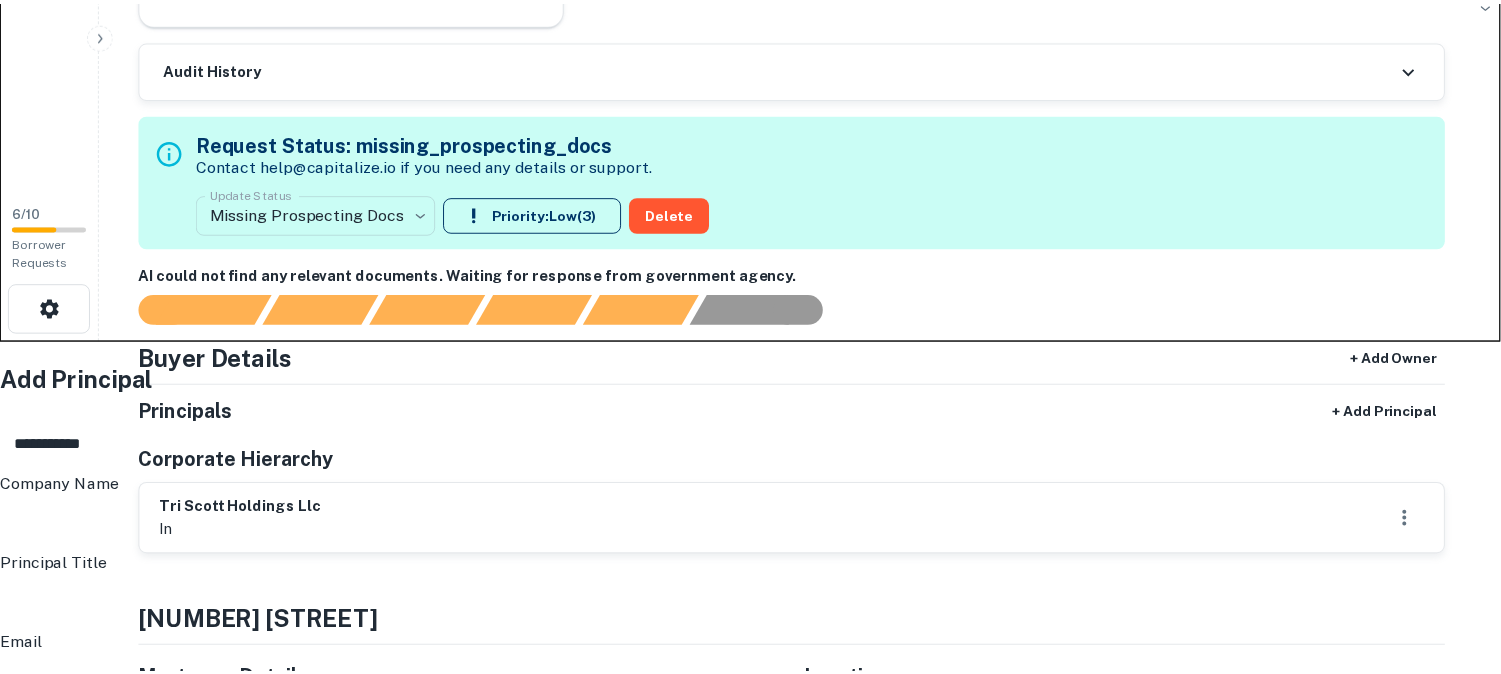scroll, scrollTop: 444, scrollLeft: 0, axis: vertical 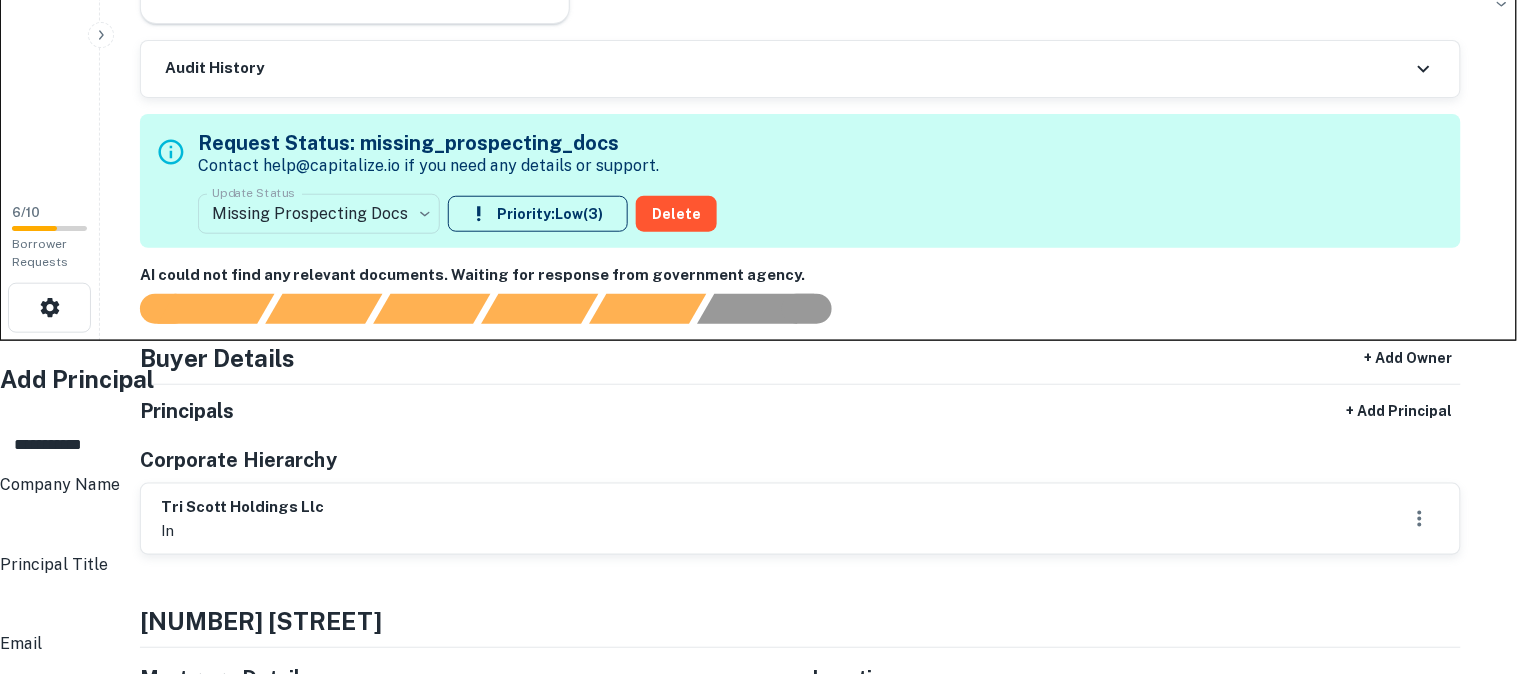 click on "Address" at bounding box center [764, 921] 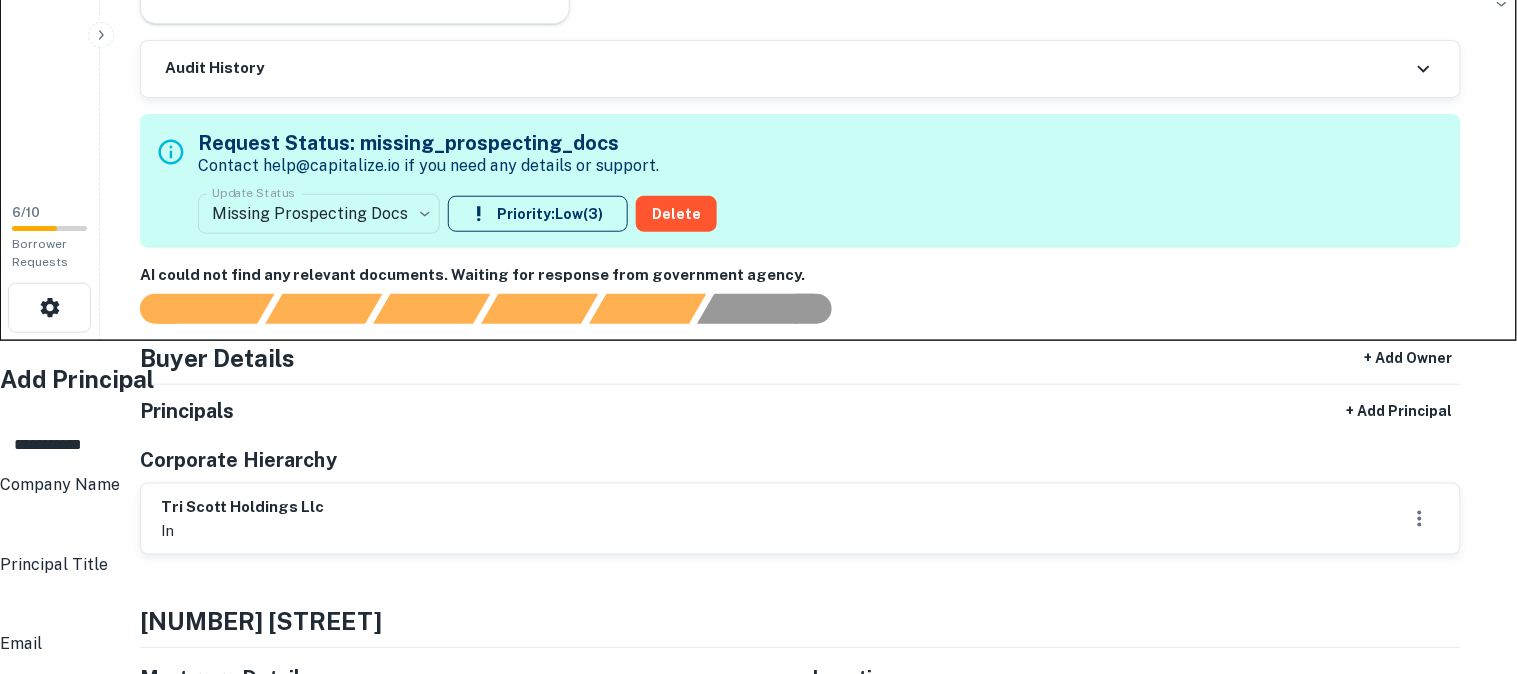 type on "**********" 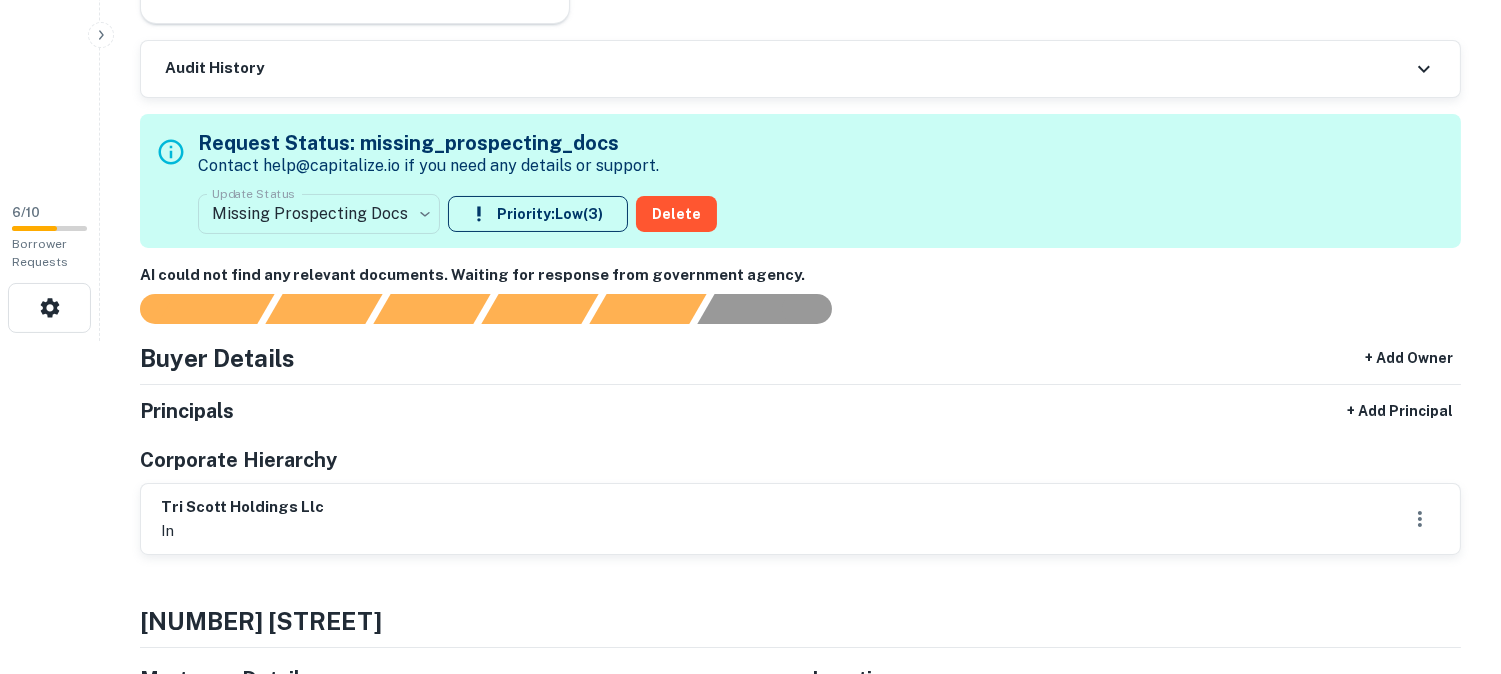 click on "**********" at bounding box center [750, 4] 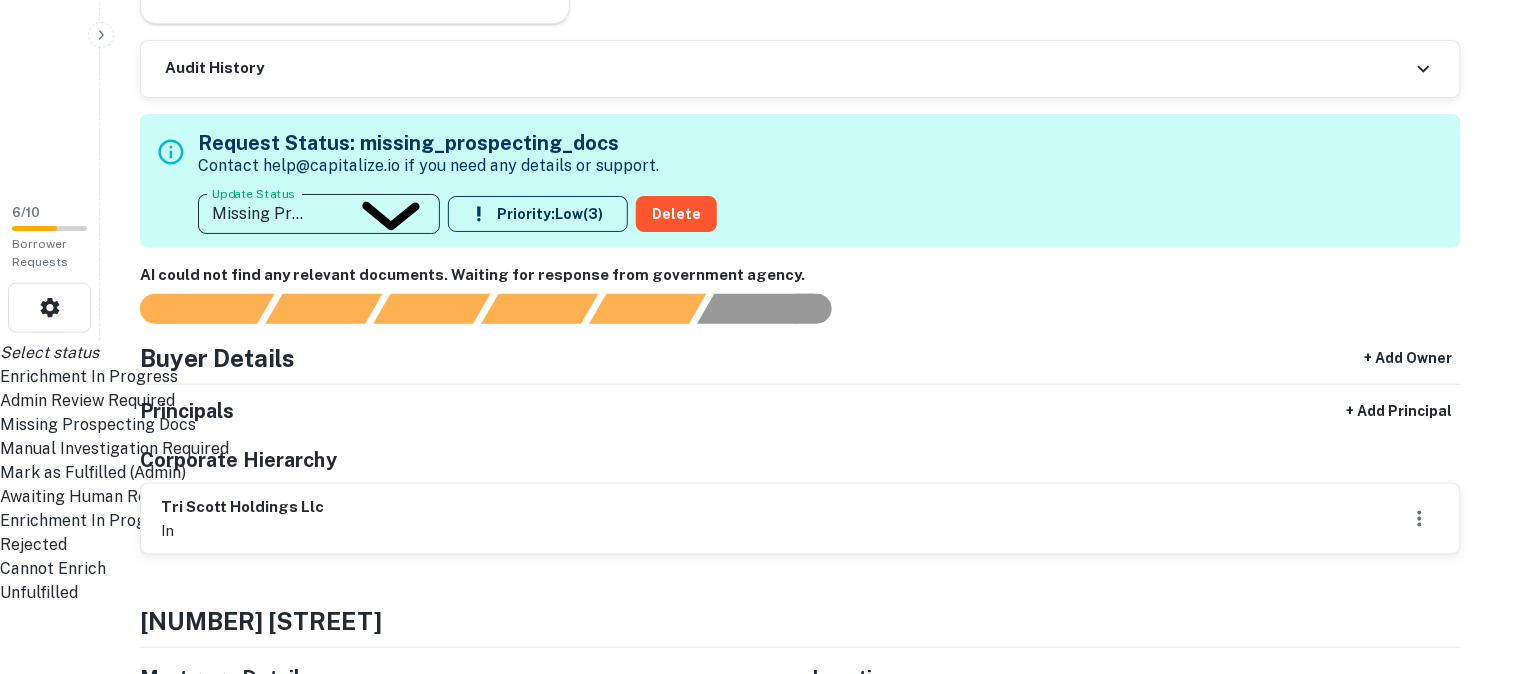 drag, startPoint x: 312, startPoint y: 337, endPoint x: 591, endPoint y: 498, distance: 322.1211 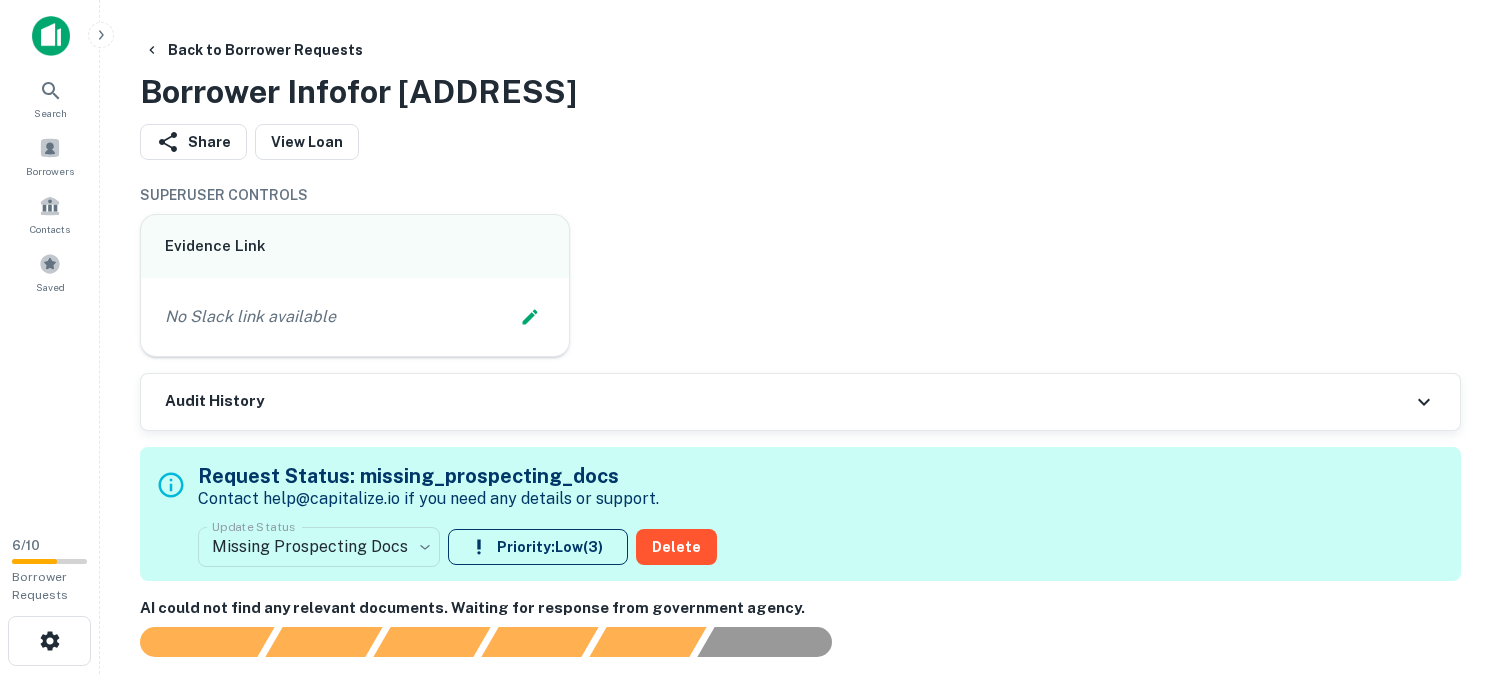 scroll, scrollTop: 0, scrollLeft: 0, axis: both 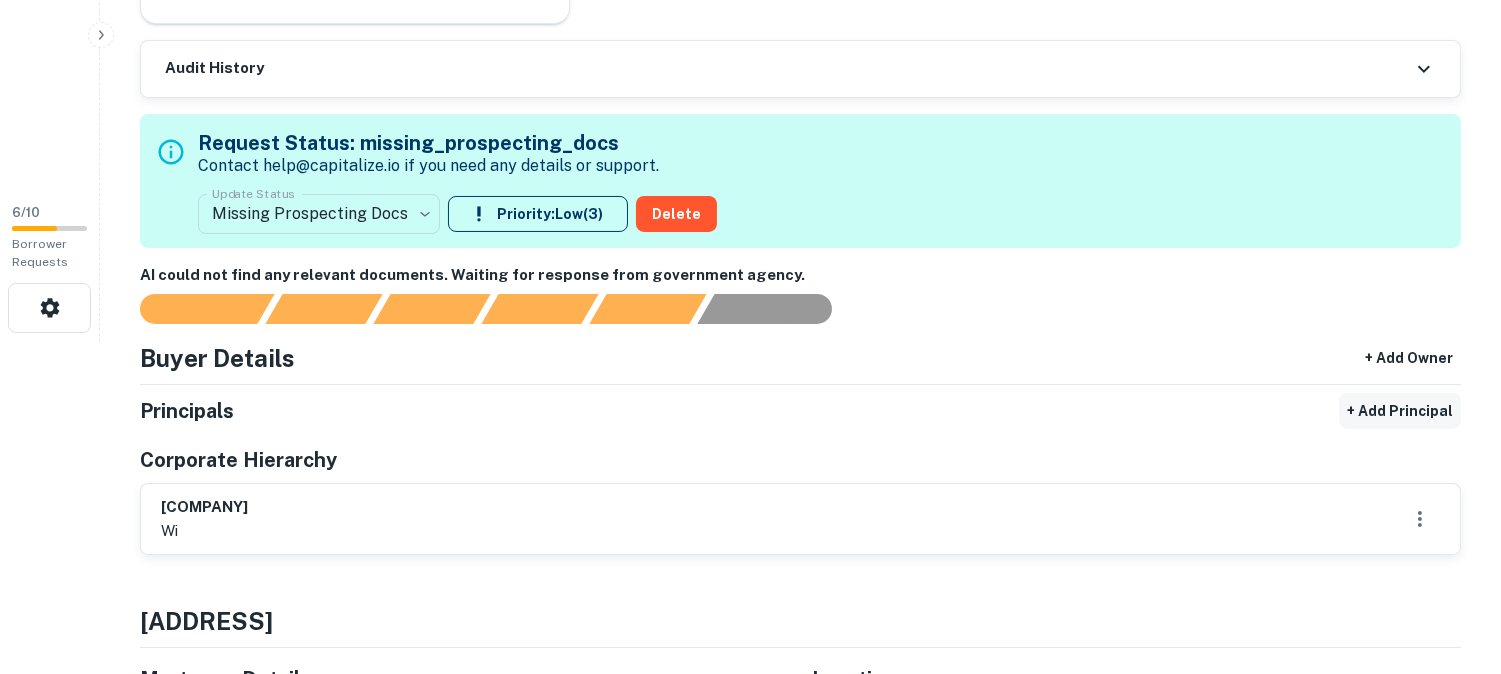 click on "+ Add Principal" at bounding box center (1400, 411) 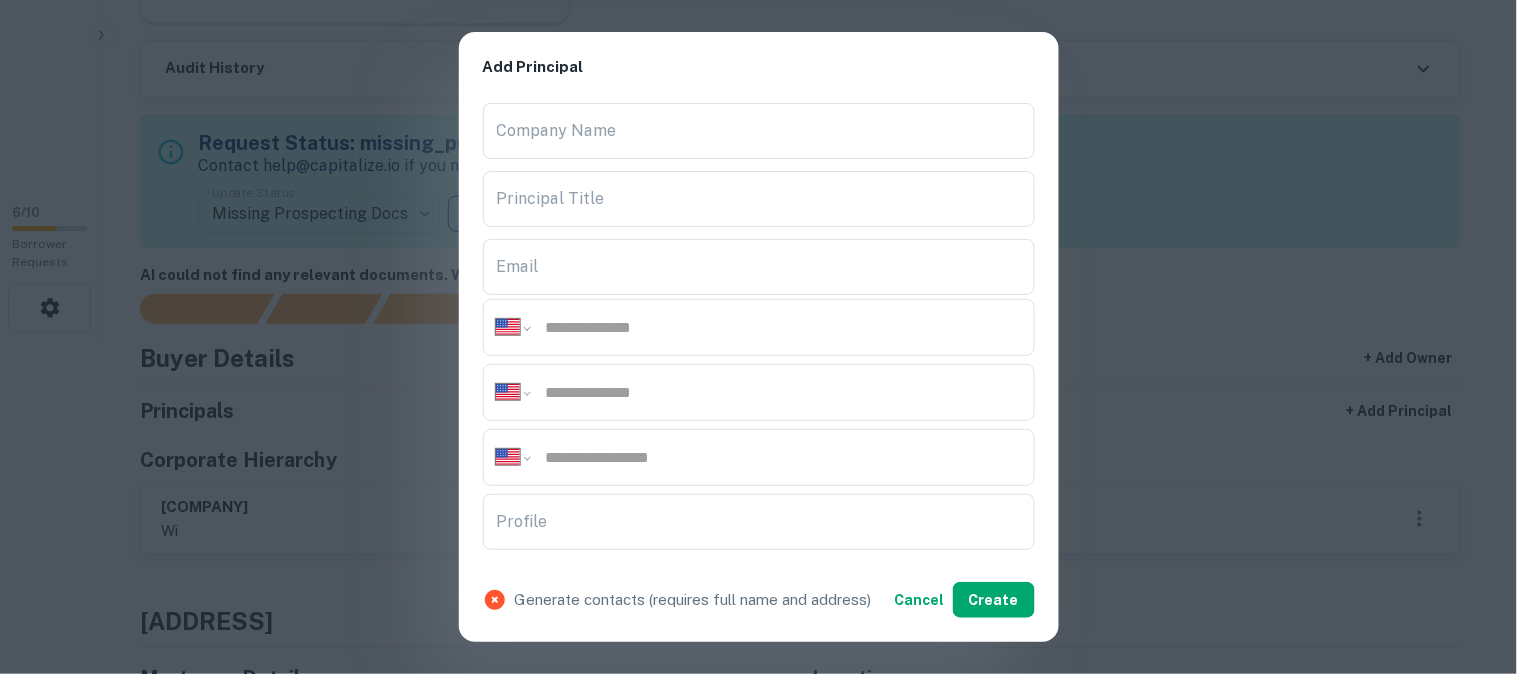 scroll, scrollTop: 222, scrollLeft: 0, axis: vertical 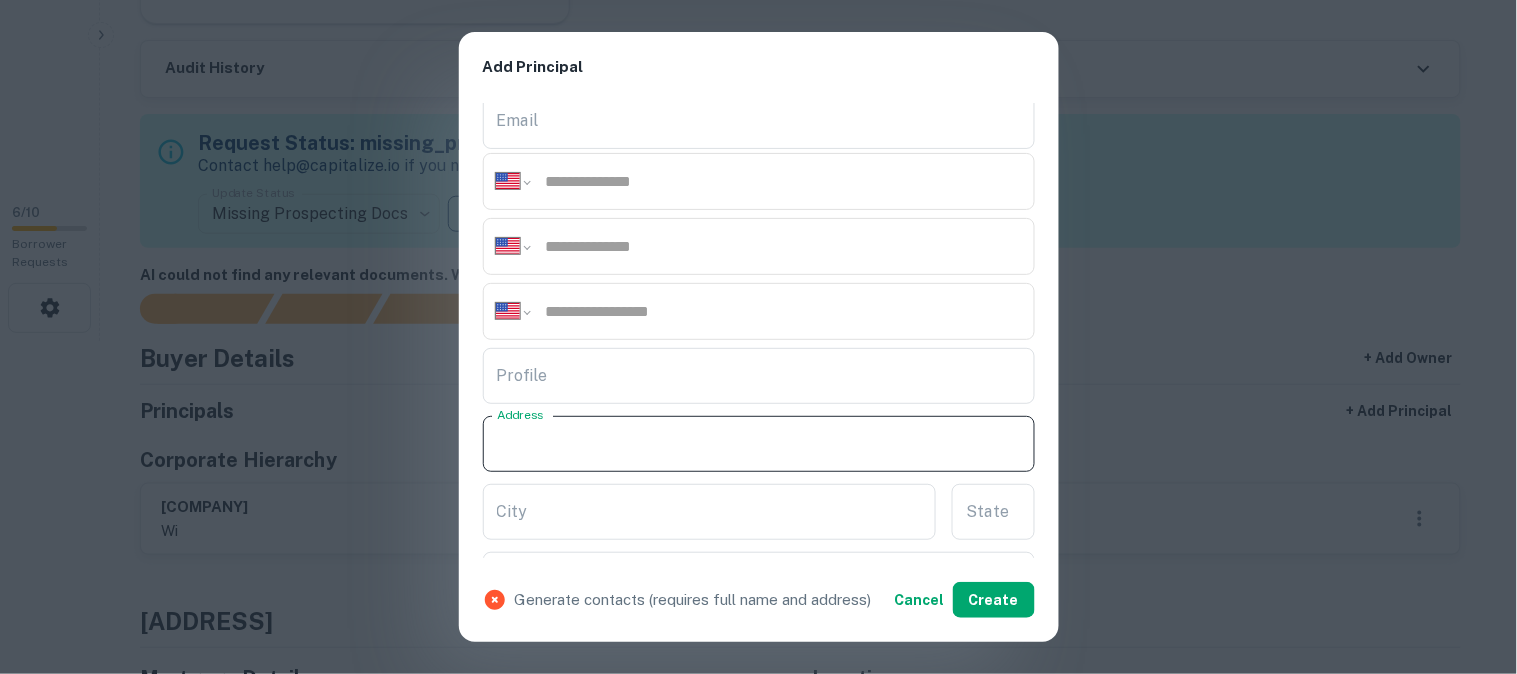 click on "Address" at bounding box center (759, 444) 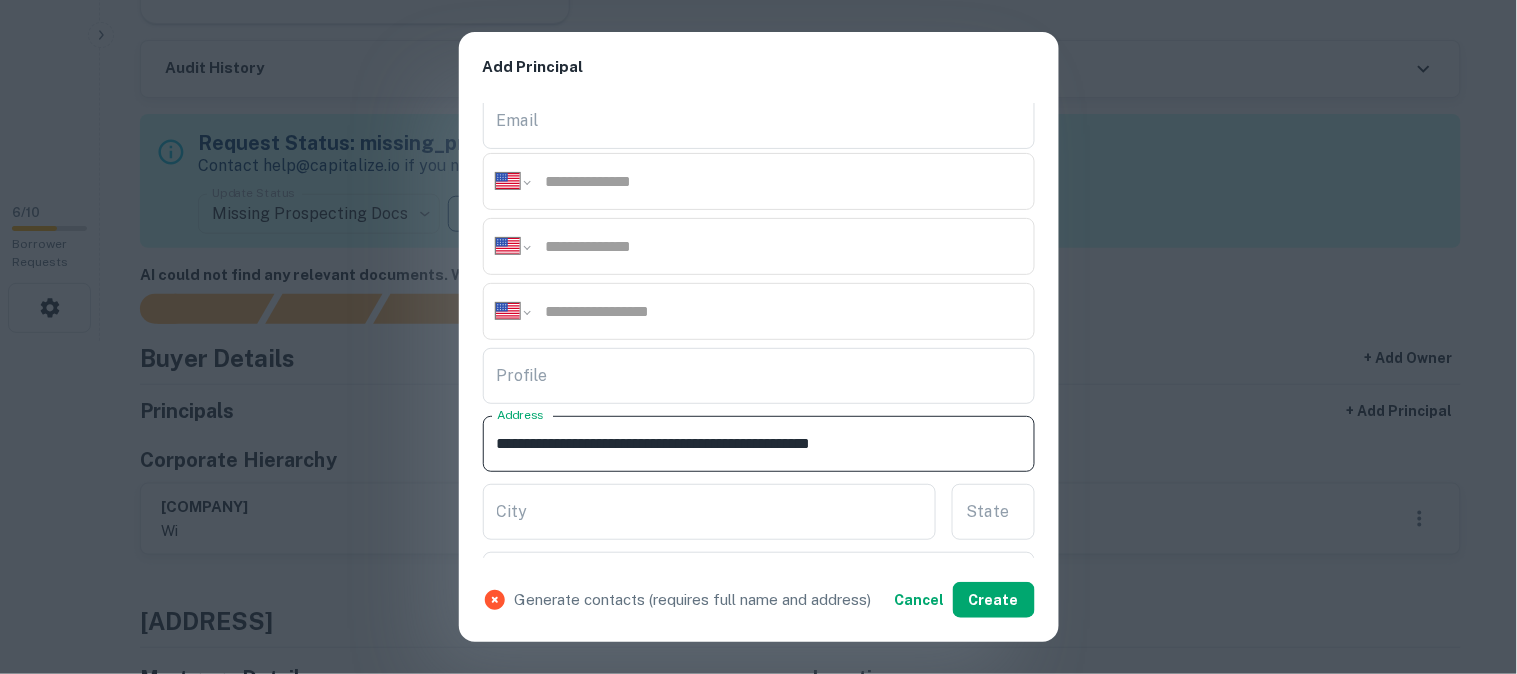 drag, startPoint x: 805, startPoint y: 445, endPoint x: 878, endPoint y: 458, distance: 74.1485 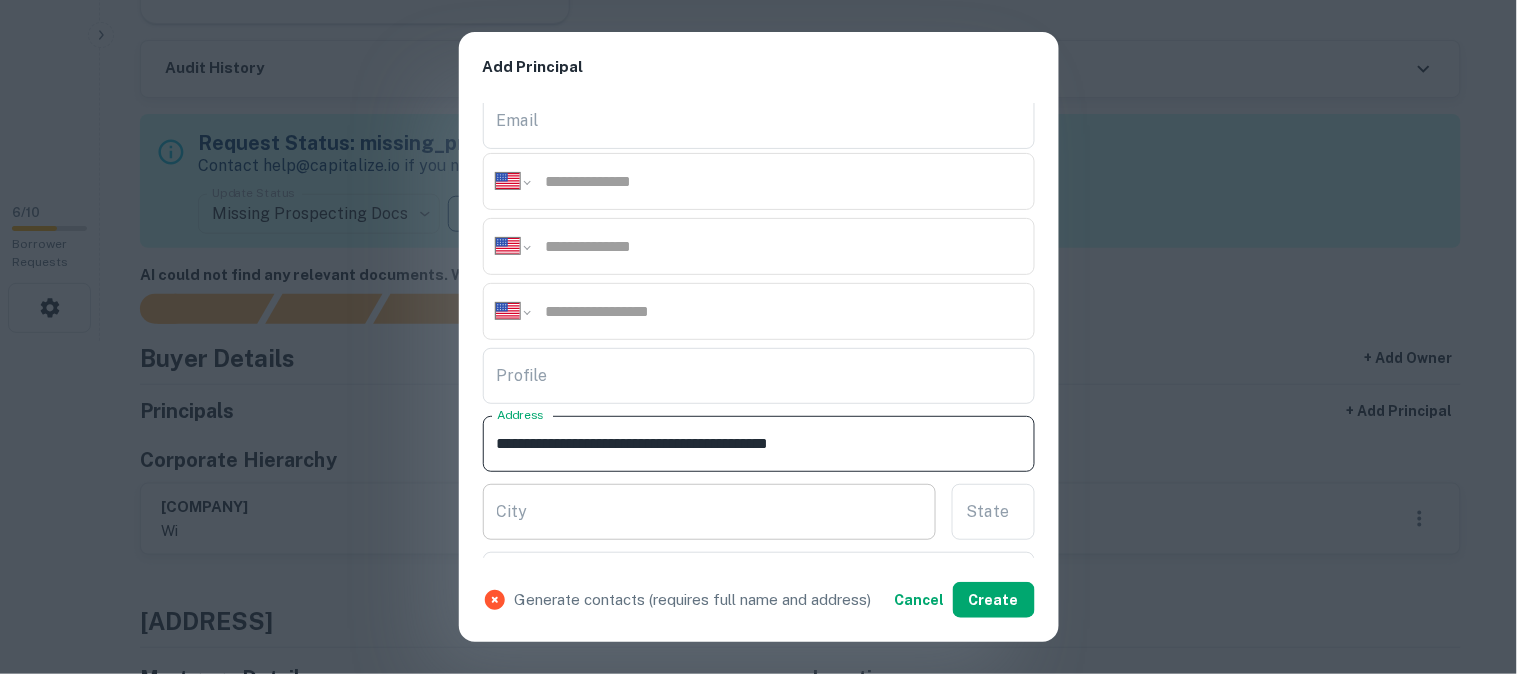 type on "**********" 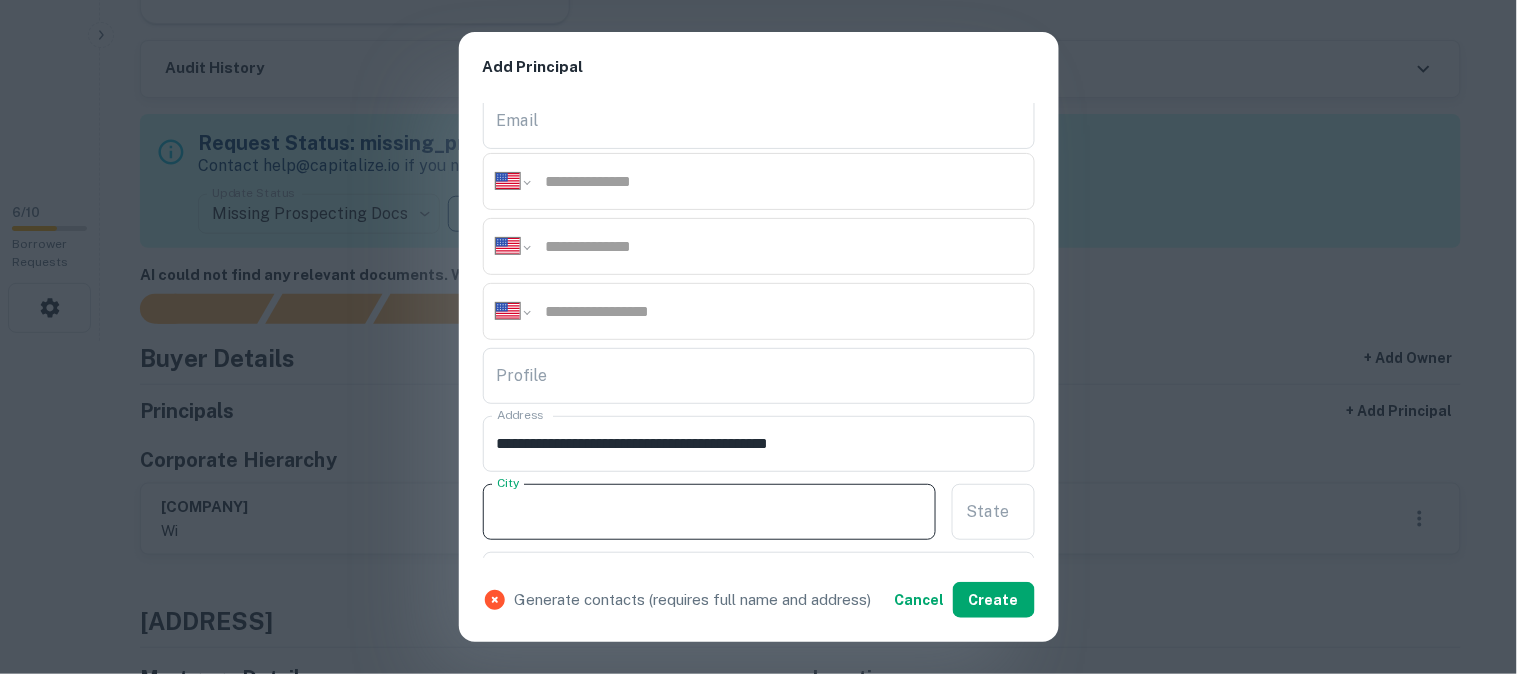 click on "City" at bounding box center (710, 512) 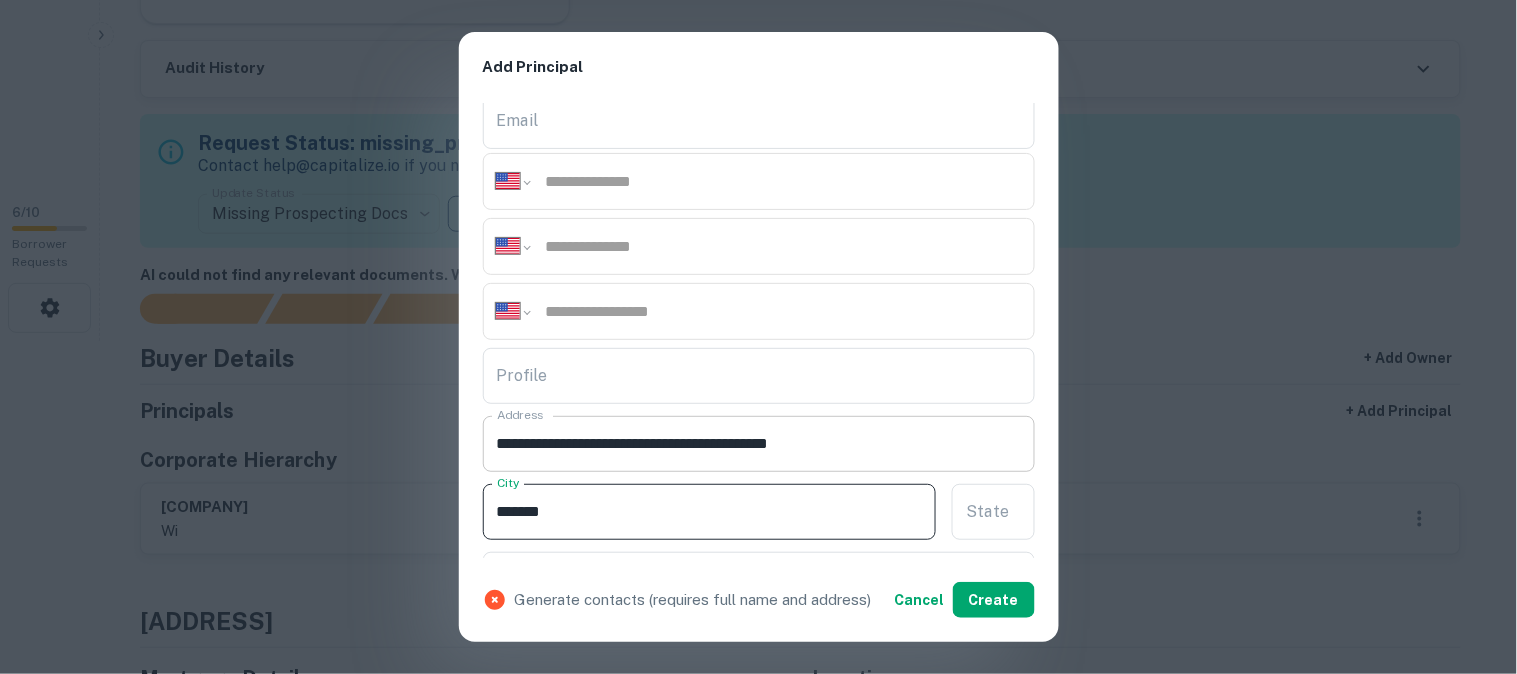 type on "*******" 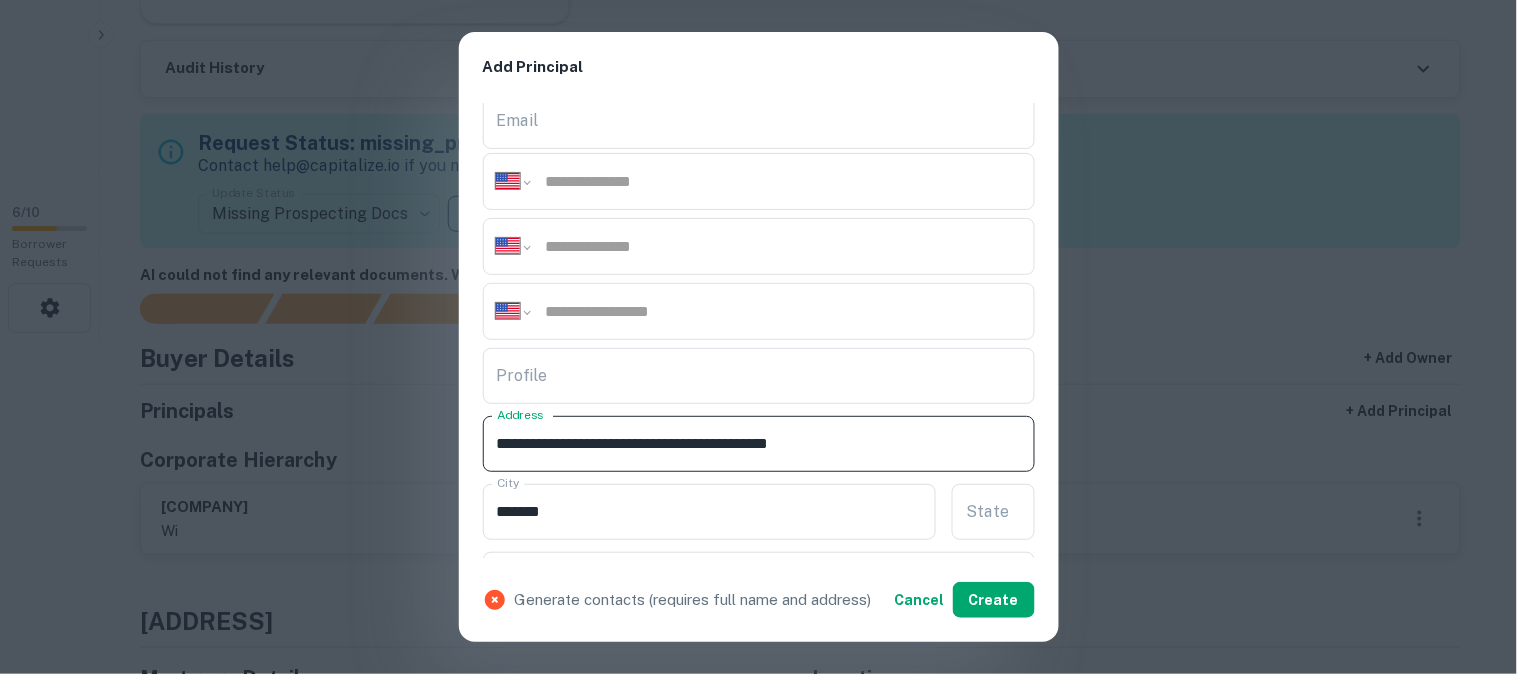 drag, startPoint x: 841, startPoint y: 443, endPoint x: 914, endPoint y: 464, distance: 75.96052 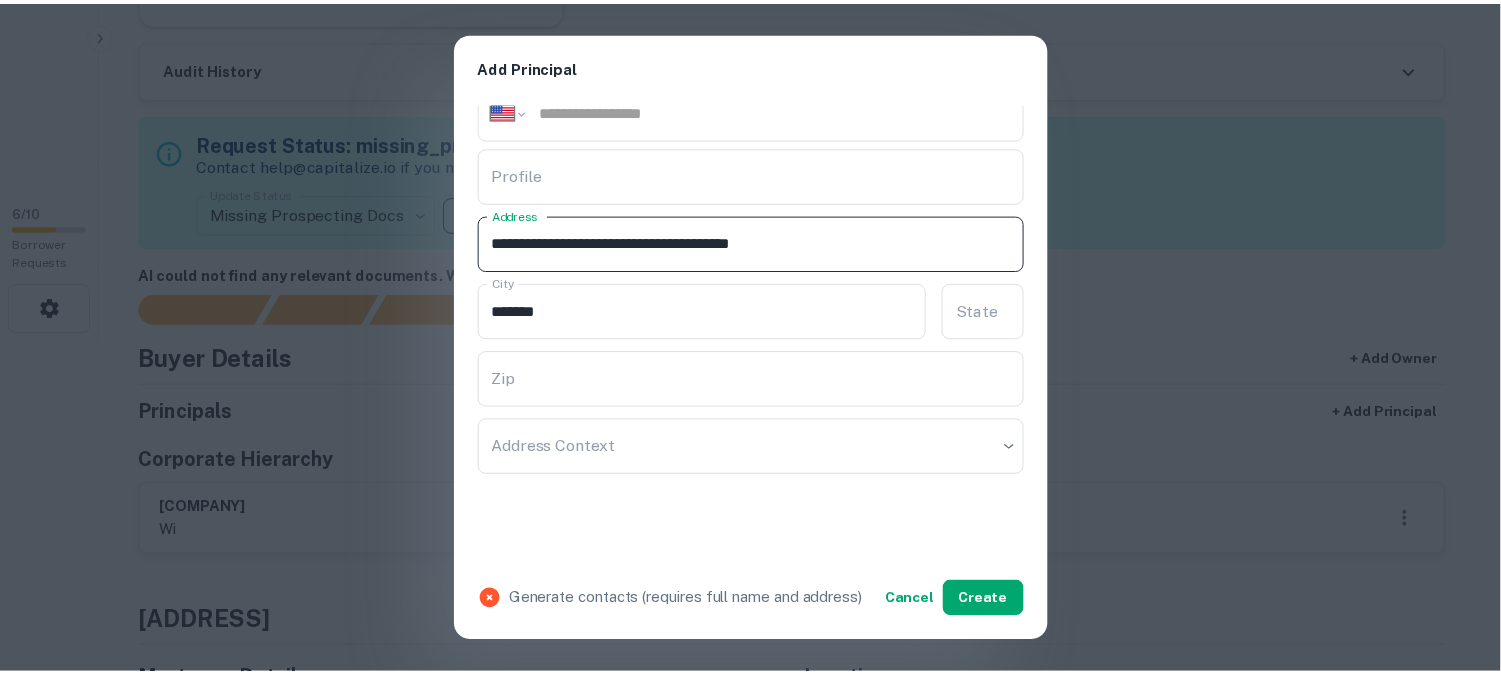 scroll, scrollTop: 444, scrollLeft: 0, axis: vertical 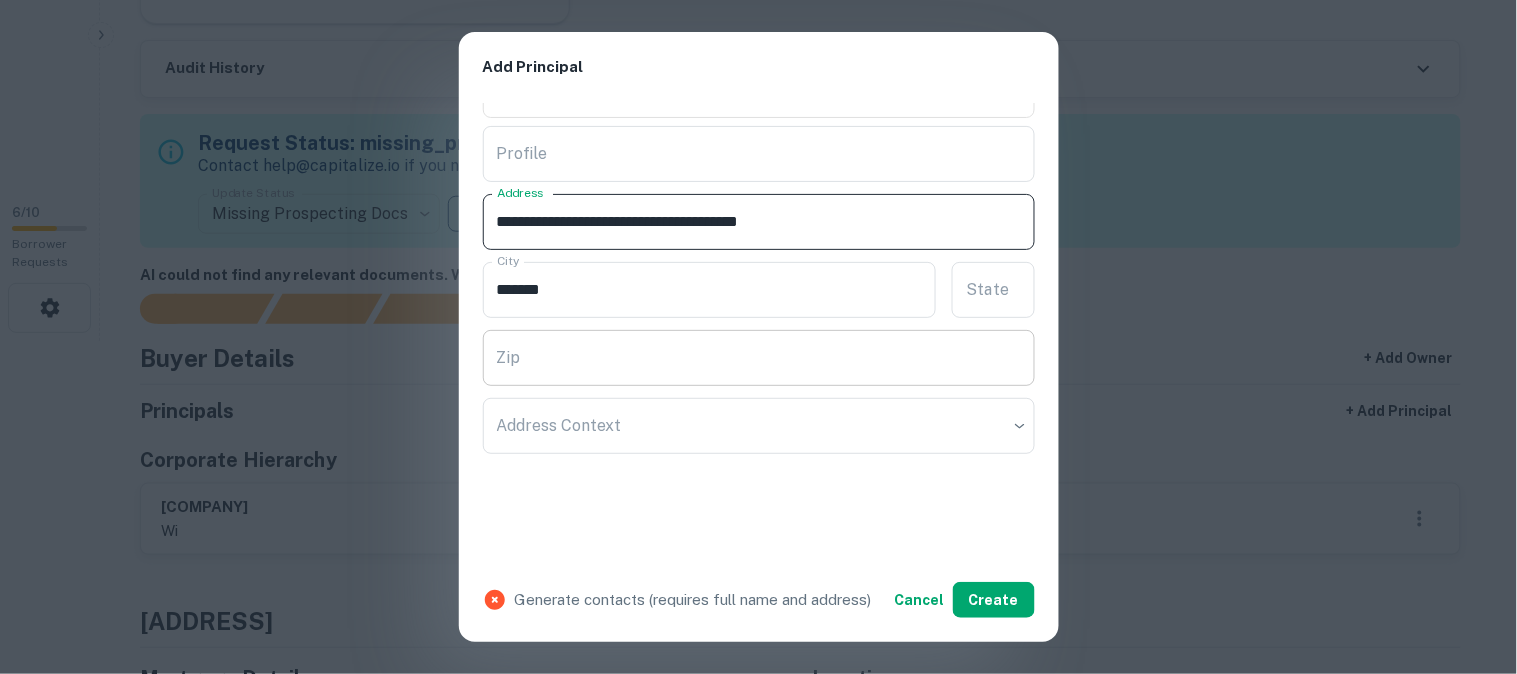 type on "**********" 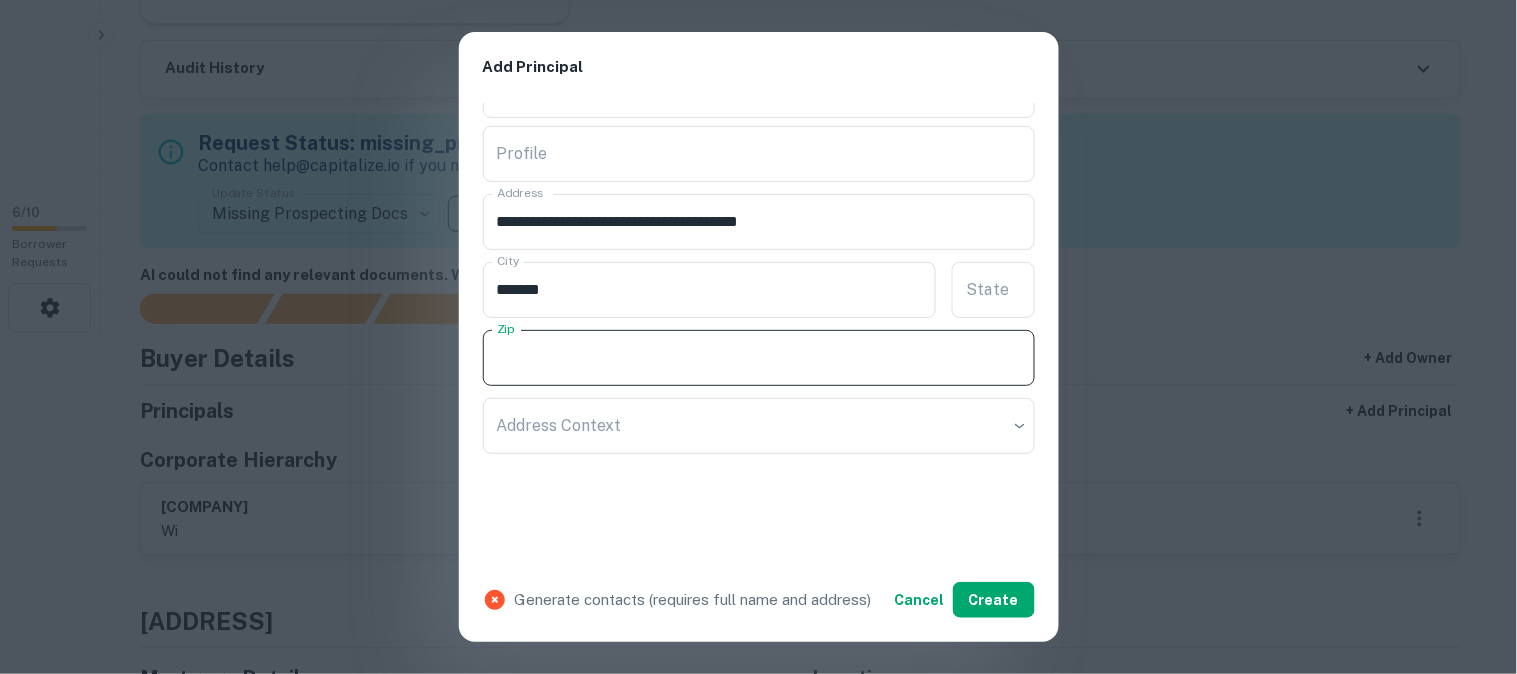 click on "Zip" at bounding box center (759, 358) 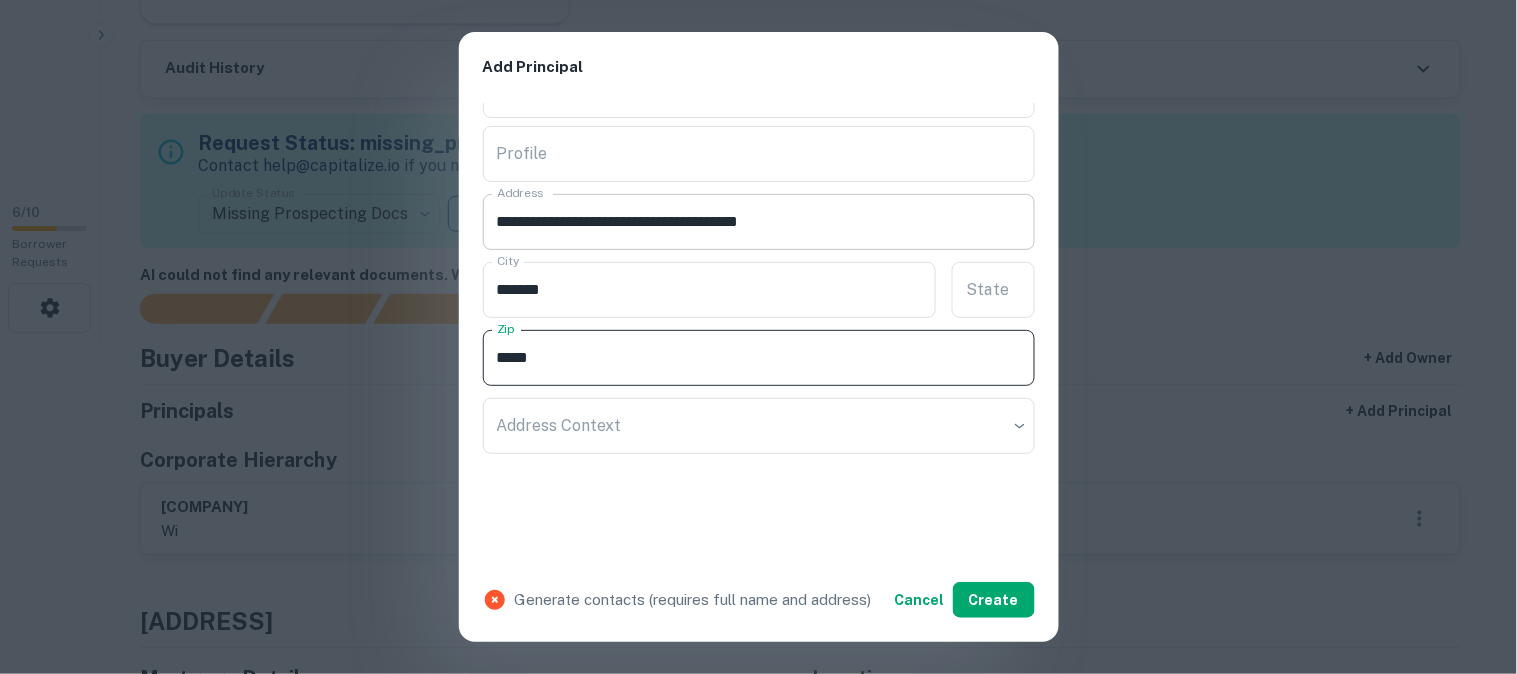 type on "*****" 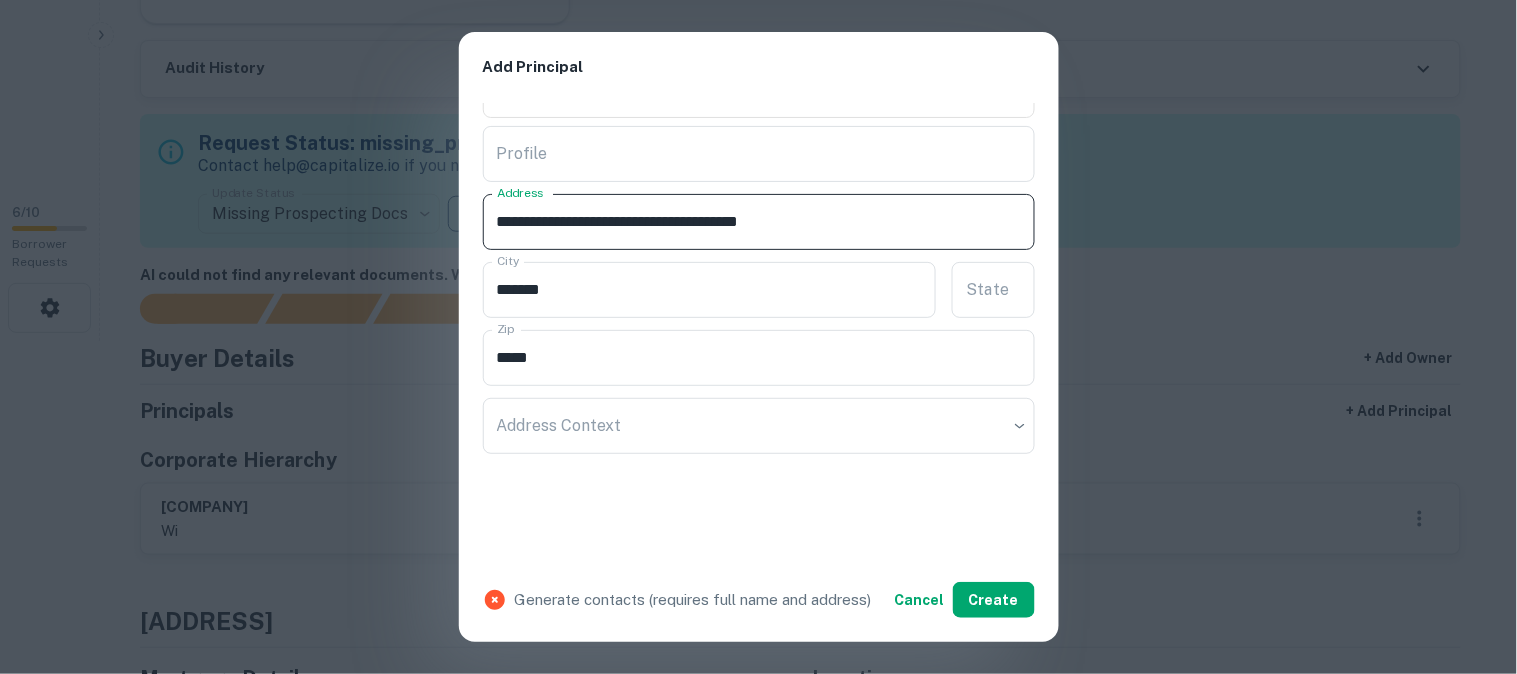 drag, startPoint x: 812, startPoint y: 222, endPoint x: 870, endPoint y: 243, distance: 61.68468 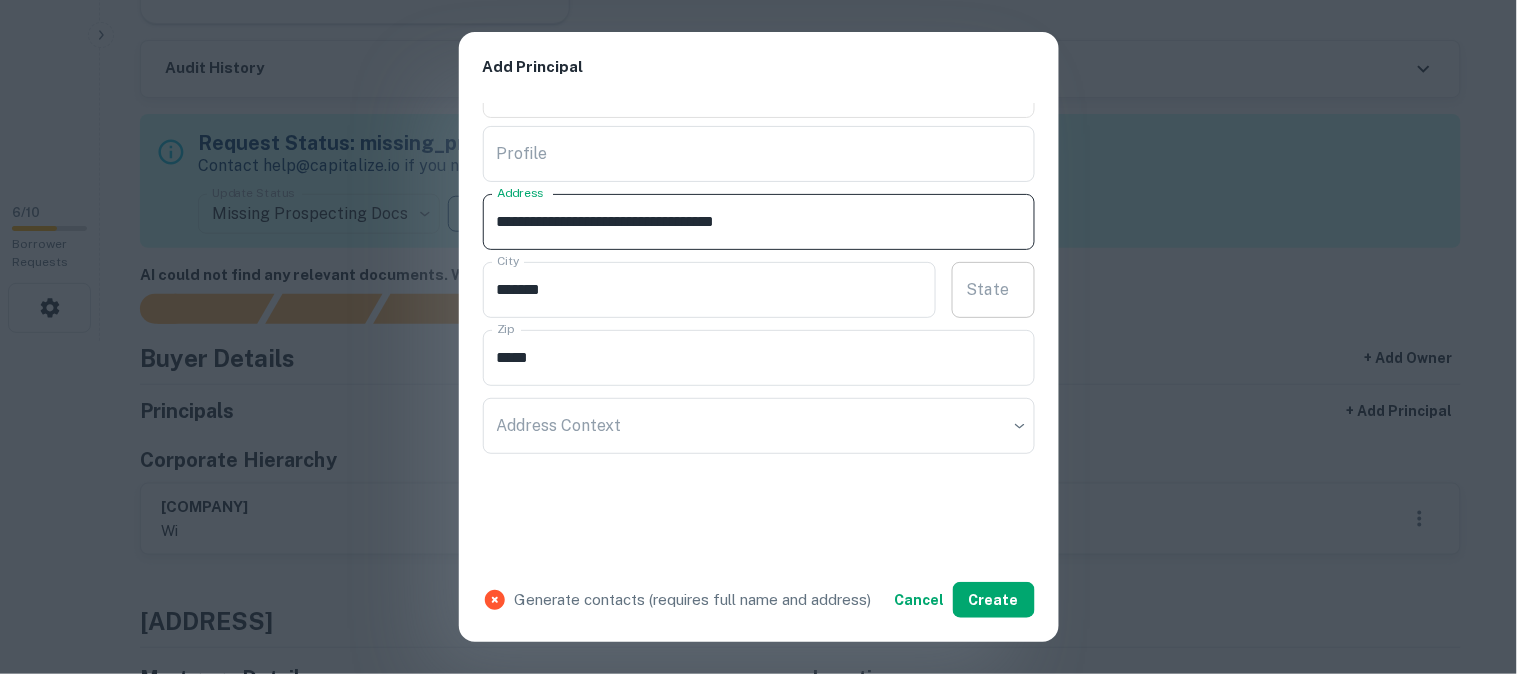 type on "**********" 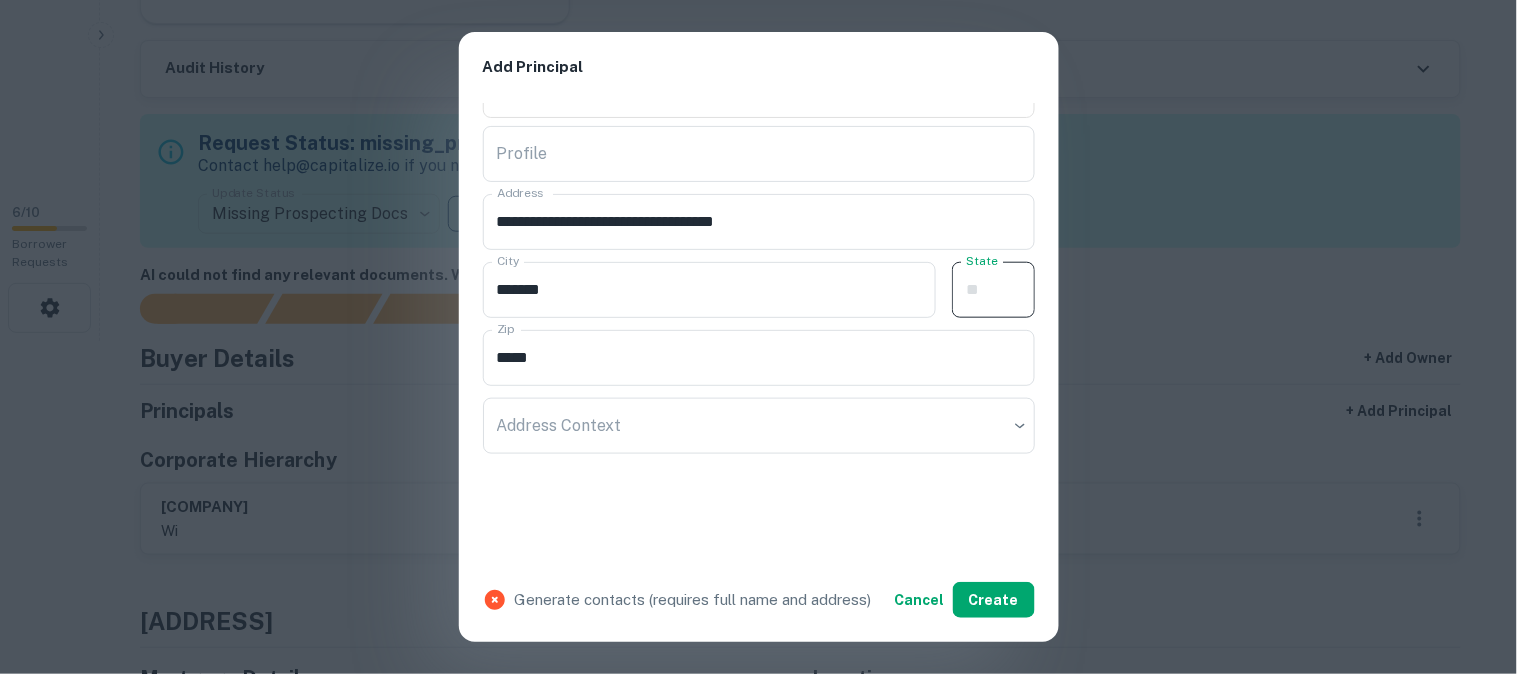 paste on "**" 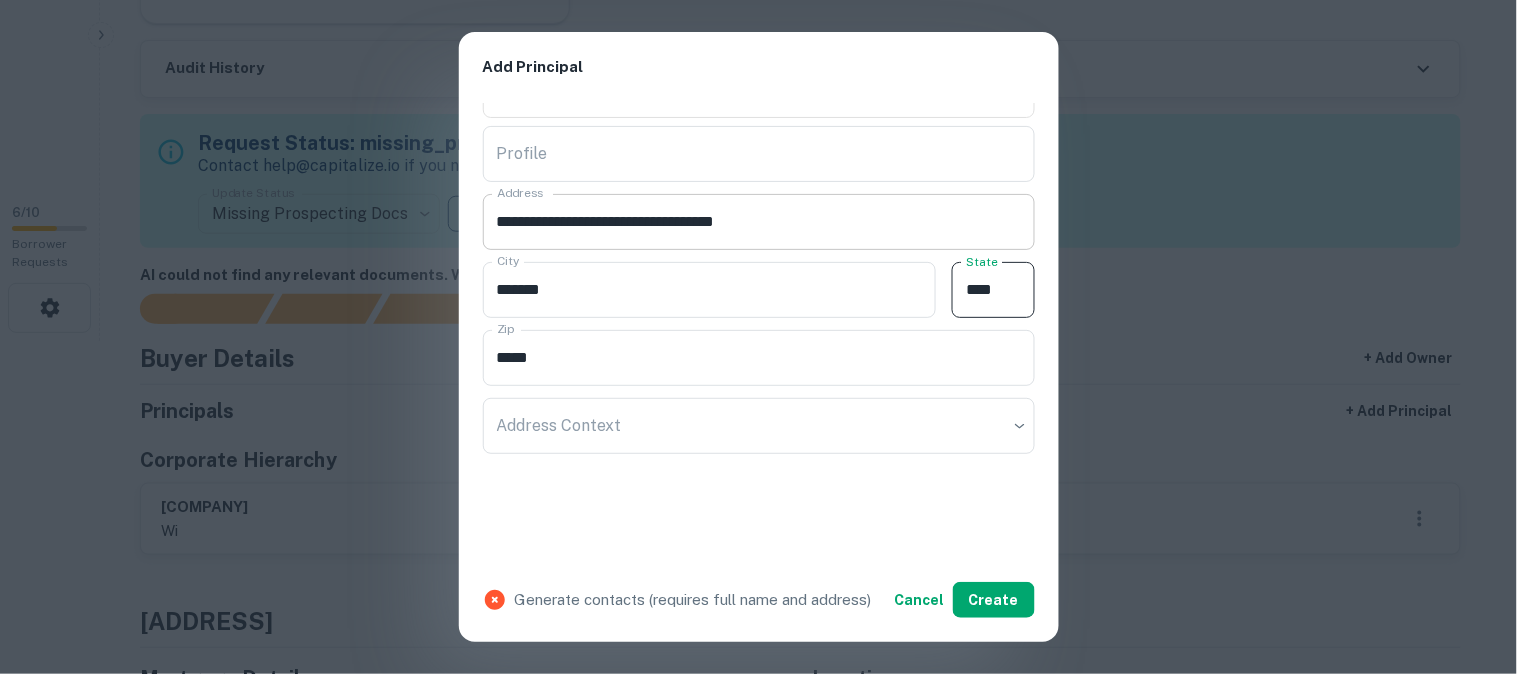 type on "**" 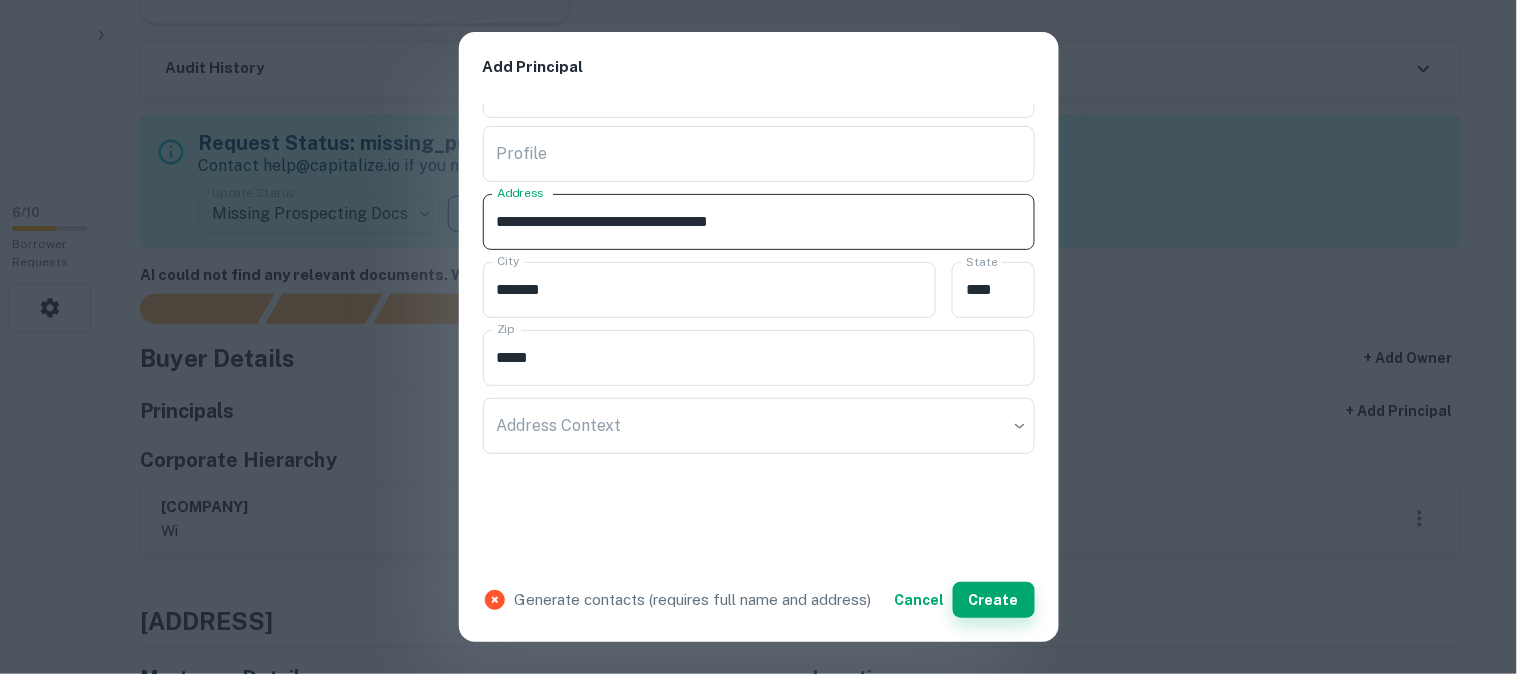 type on "**********" 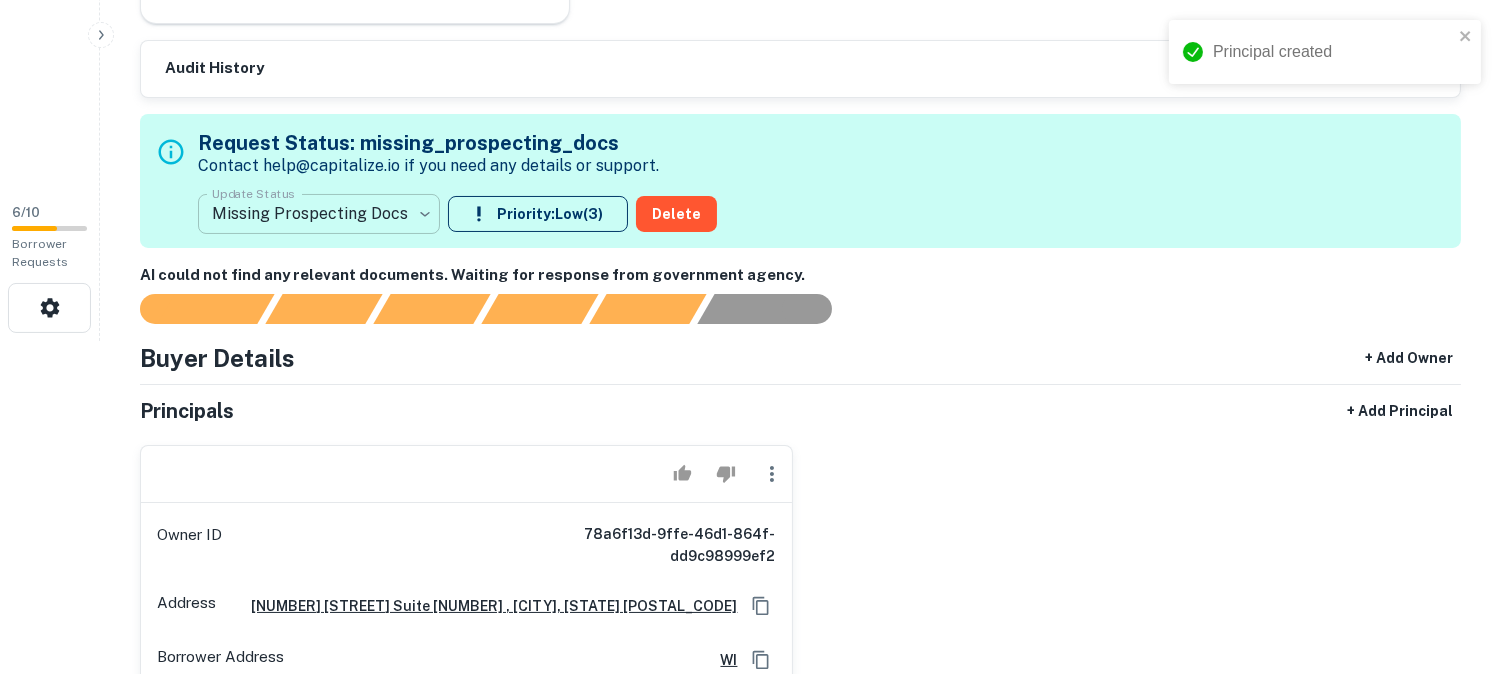 click on "**********" at bounding box center (750, 4) 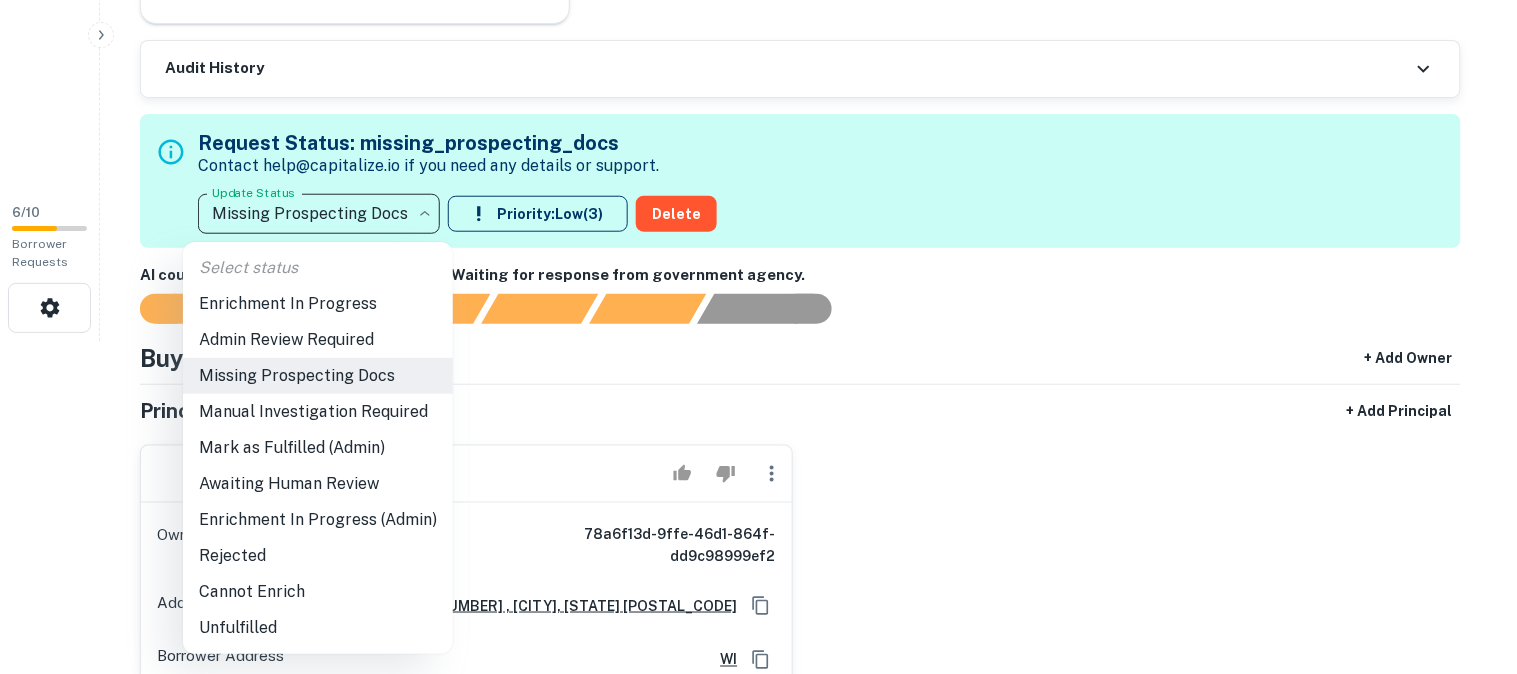 click at bounding box center [758, 337] 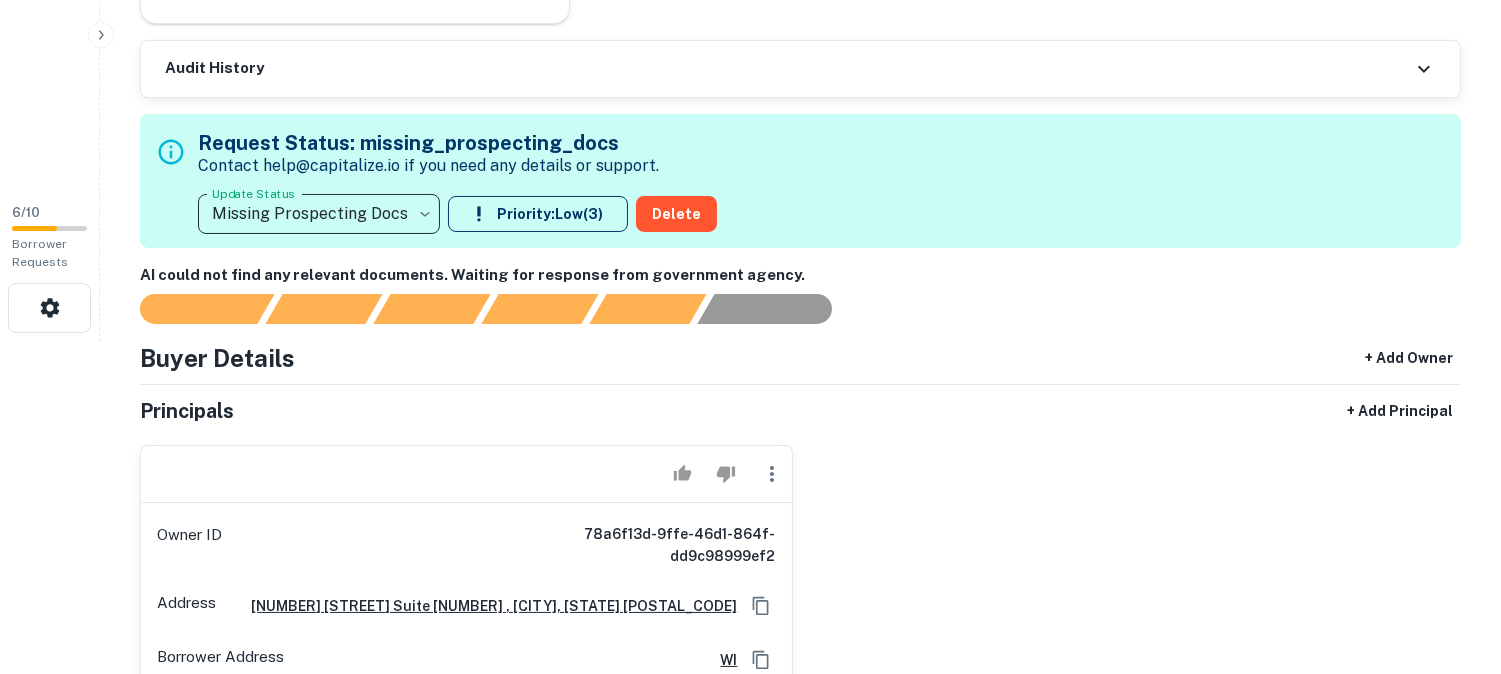 click on "**********" at bounding box center (750, 4) 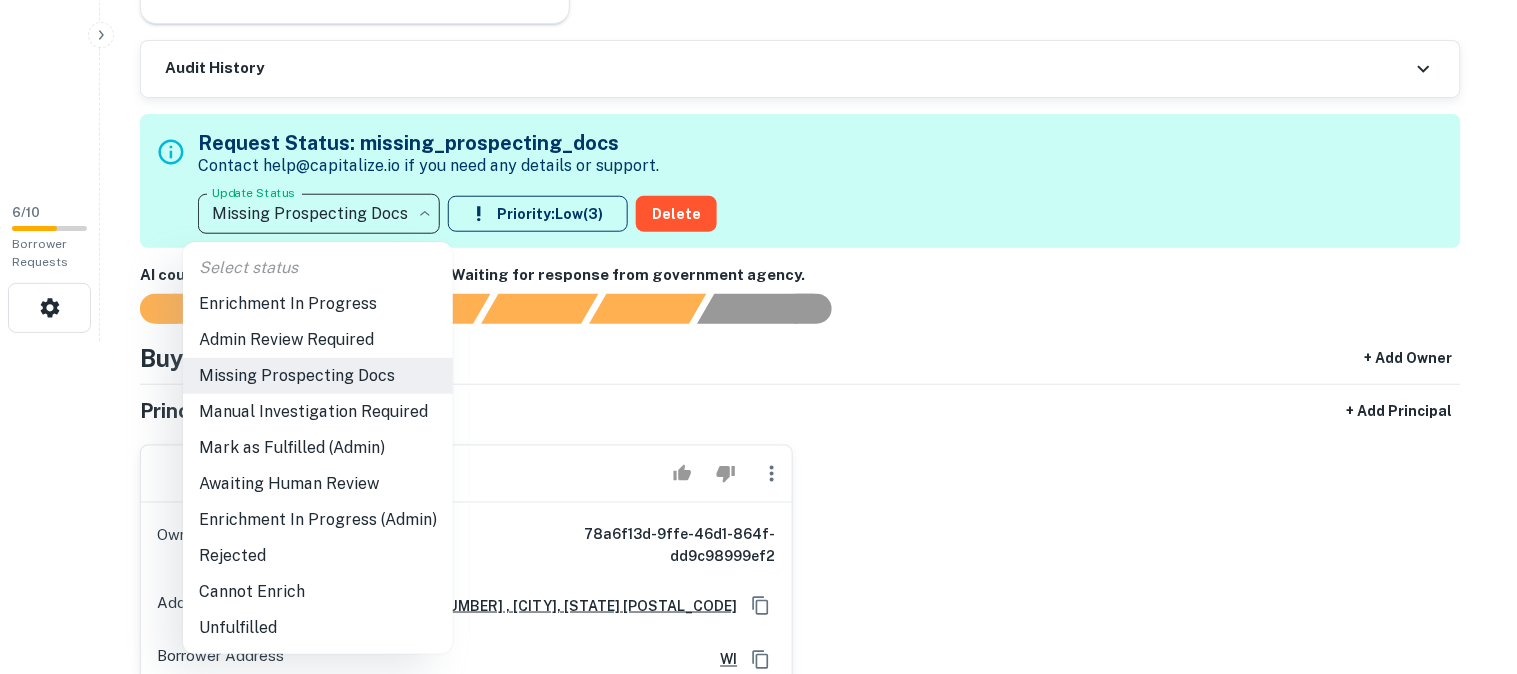 click on "Awaiting Human Review" at bounding box center [318, 484] 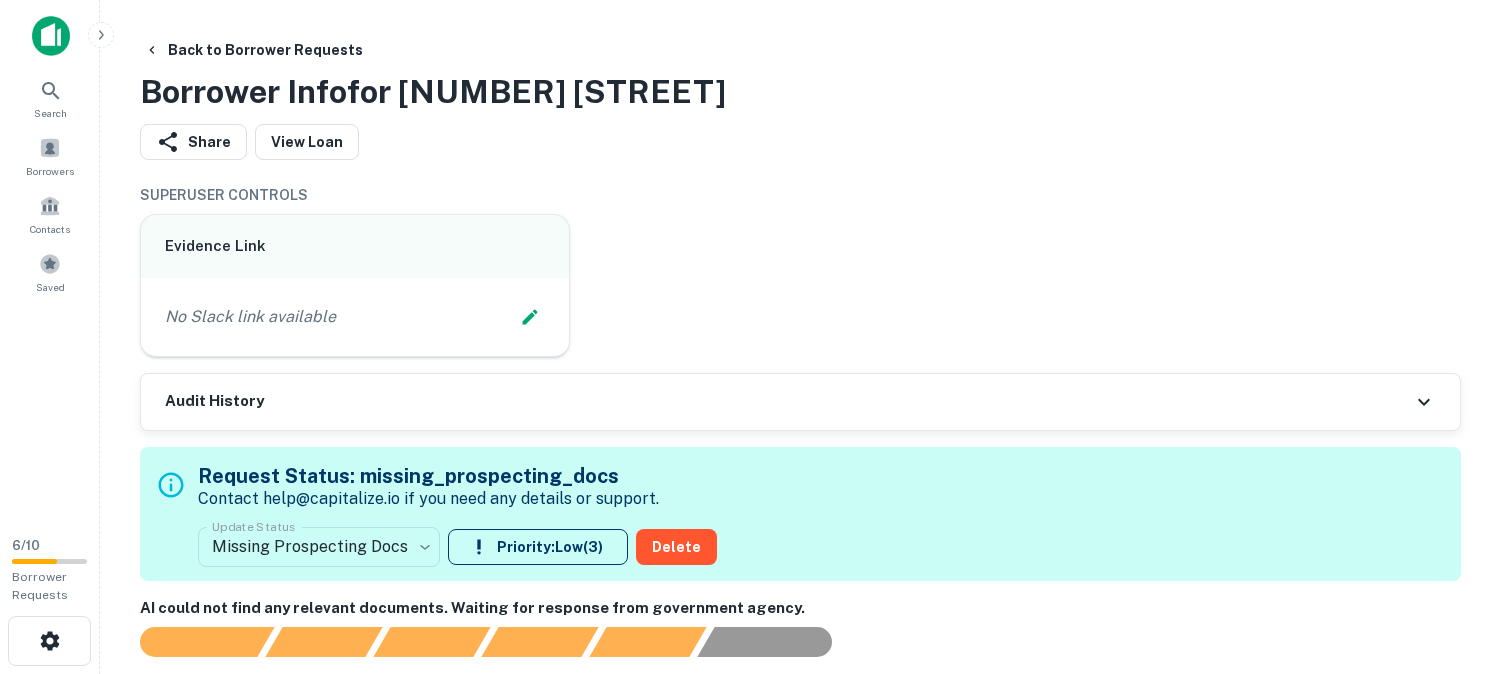 scroll, scrollTop: 0, scrollLeft: 0, axis: both 